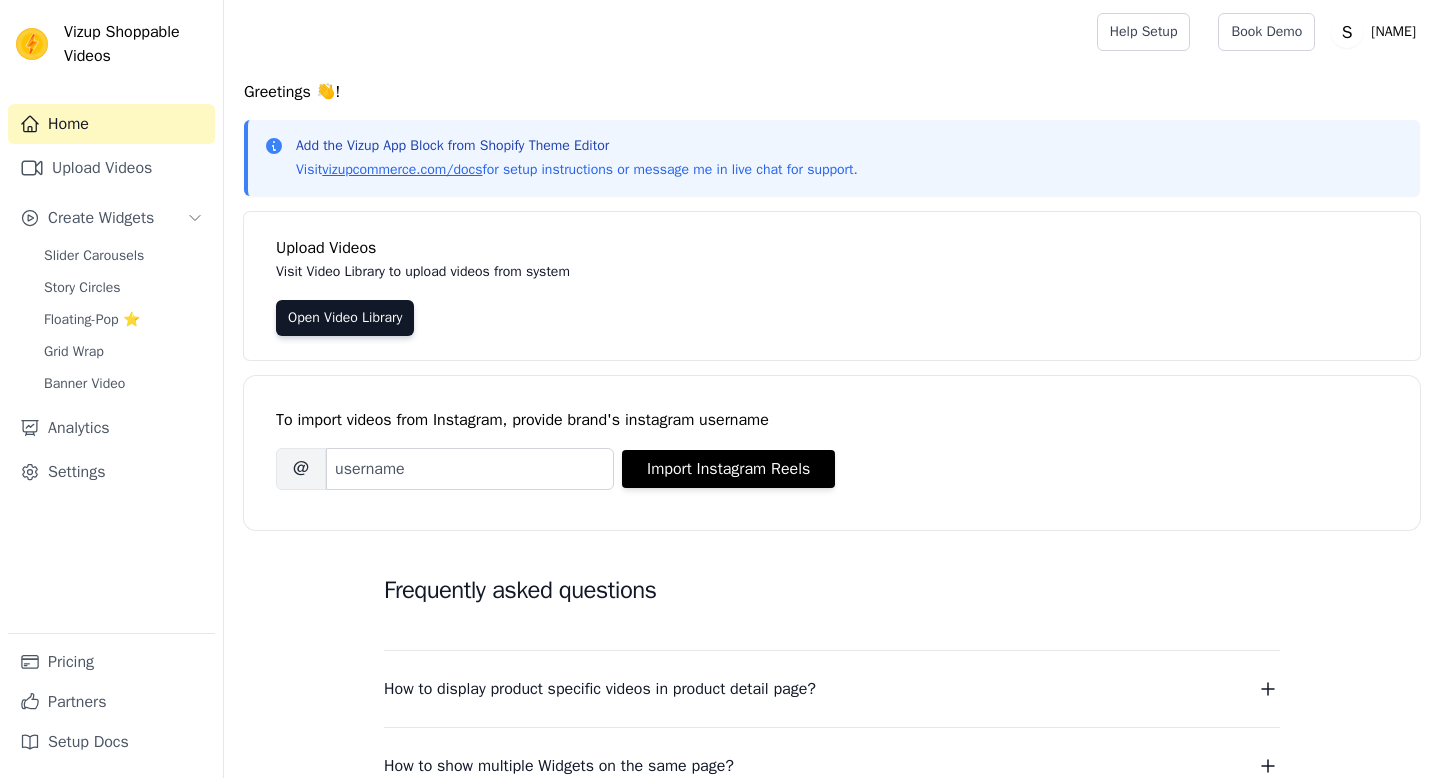 scroll, scrollTop: 0, scrollLeft: 0, axis: both 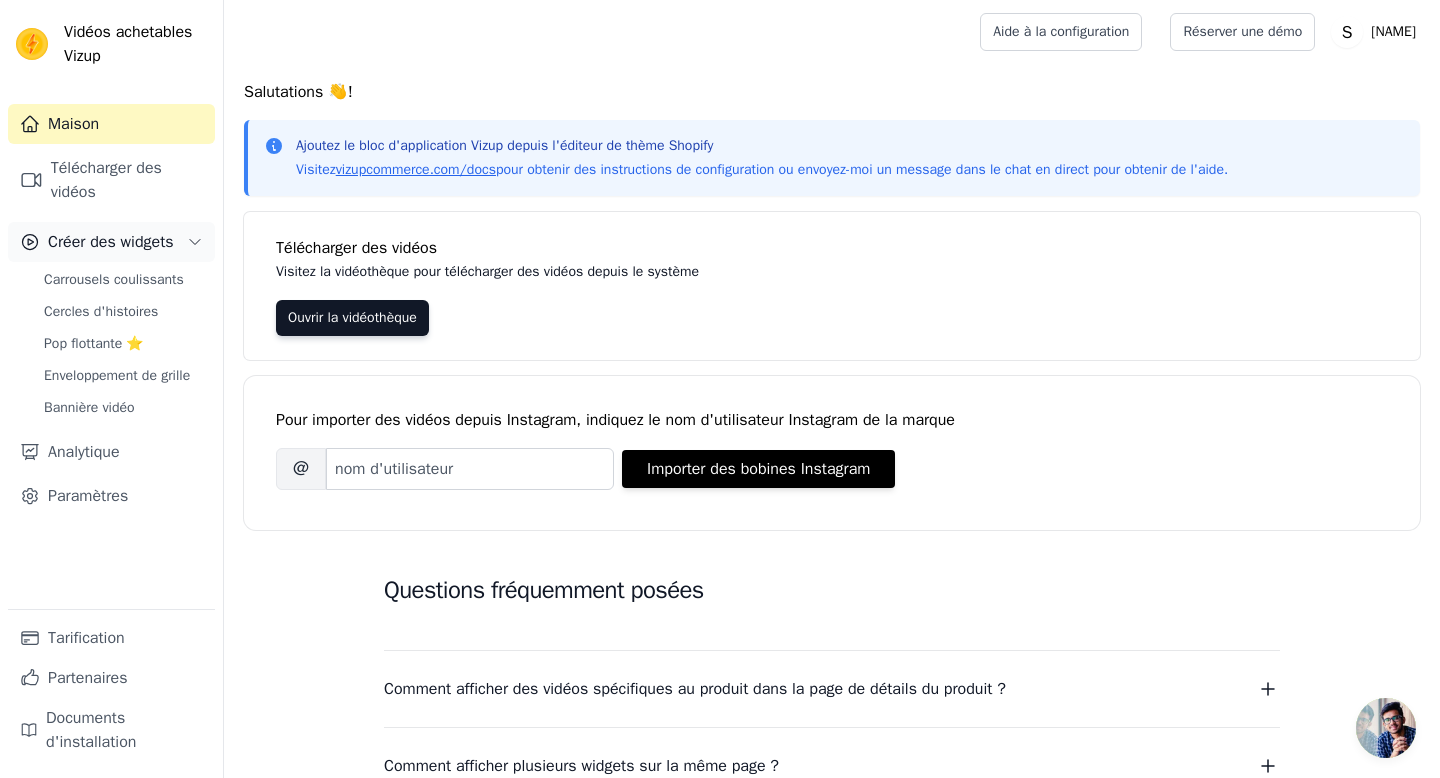click on "Créer des widgets" at bounding box center [111, 242] 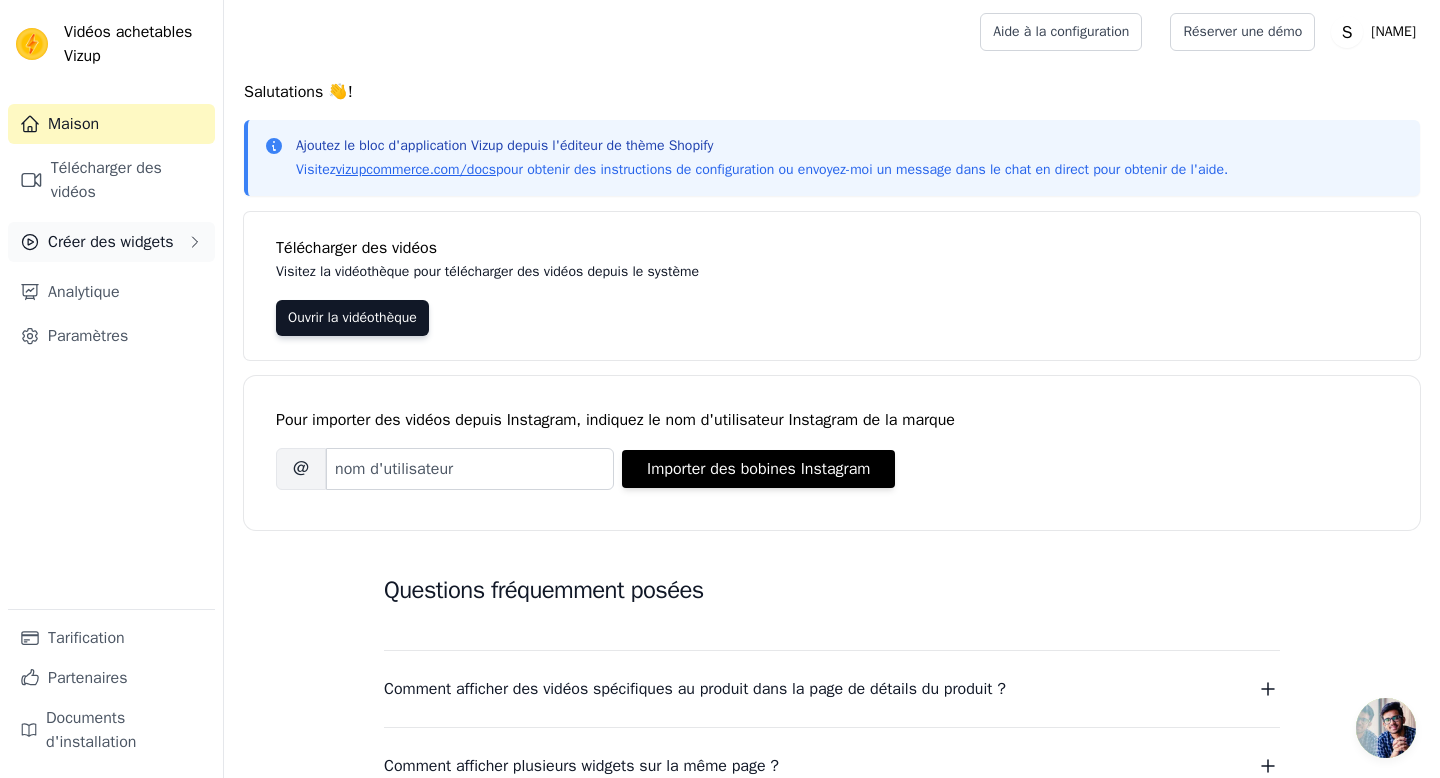 click on "Créer des widgets" at bounding box center (111, 242) 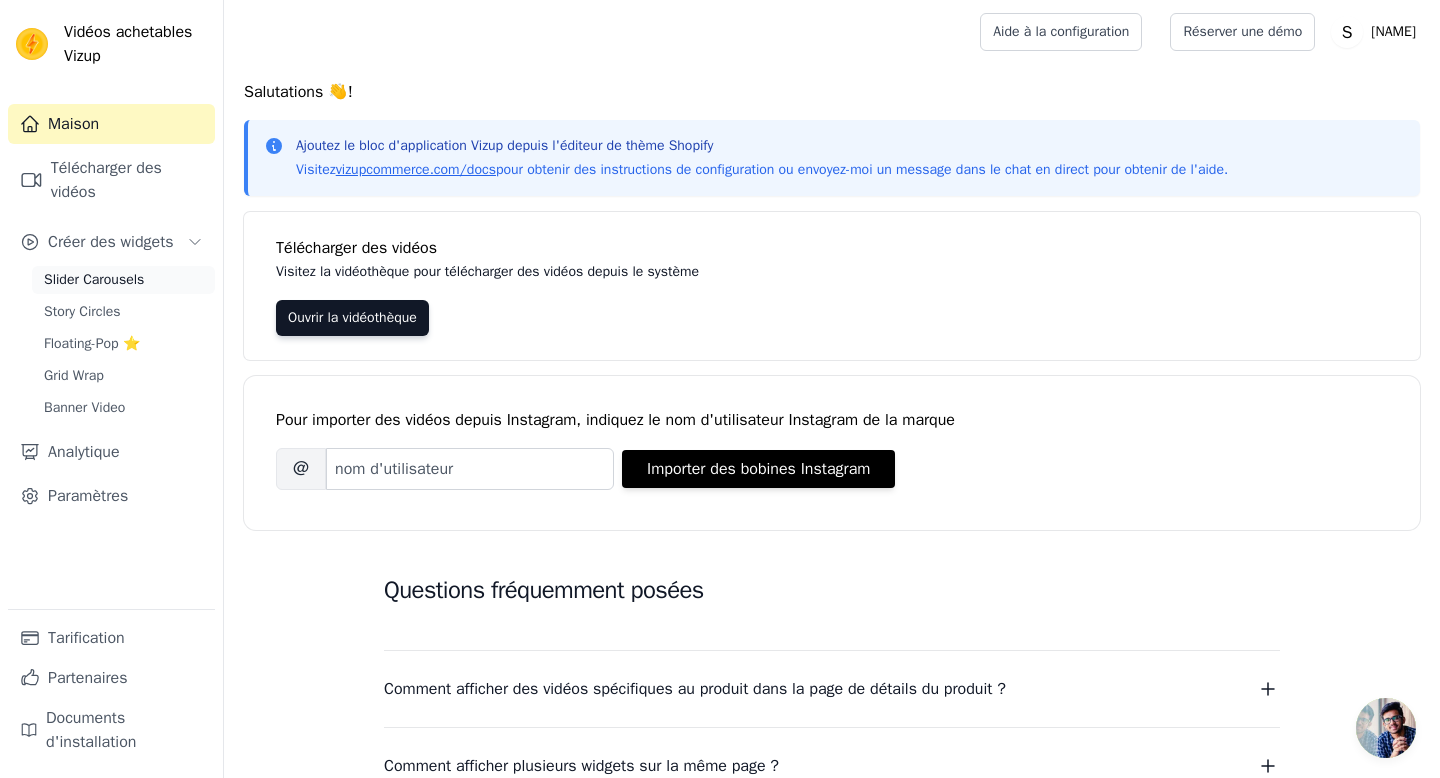 click on "Slider Carousels" at bounding box center [94, 280] 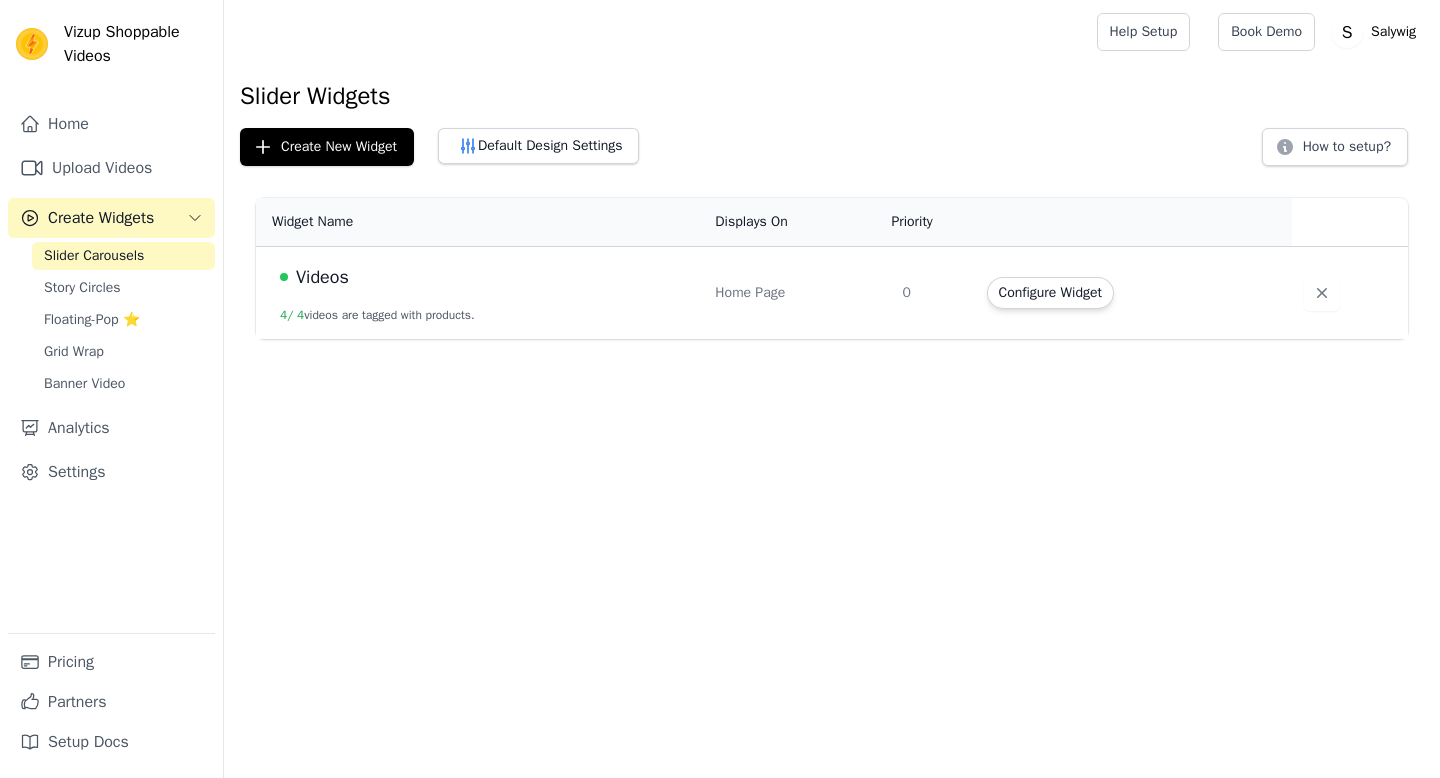 scroll, scrollTop: 0, scrollLeft: 0, axis: both 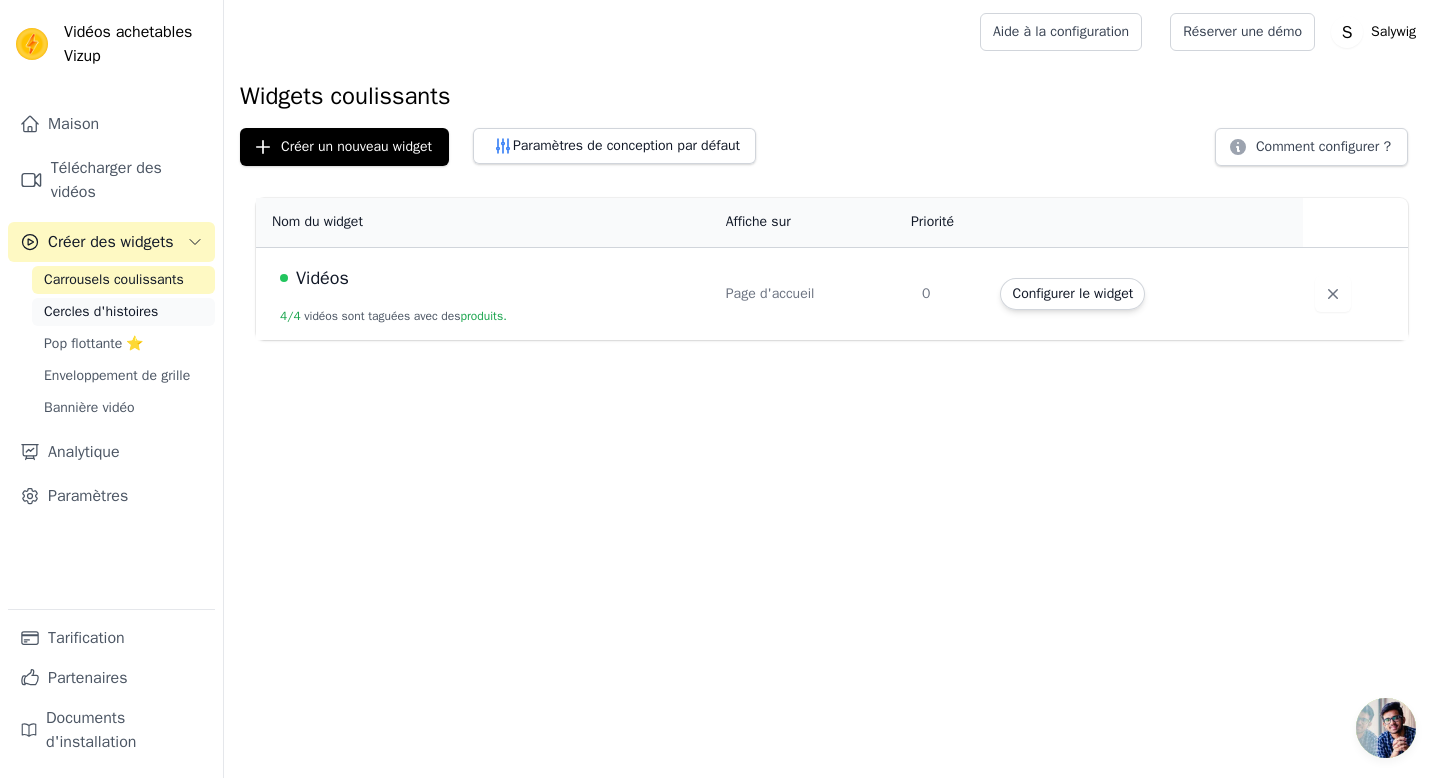 click on "Cercles d'histoires" at bounding box center [101, 311] 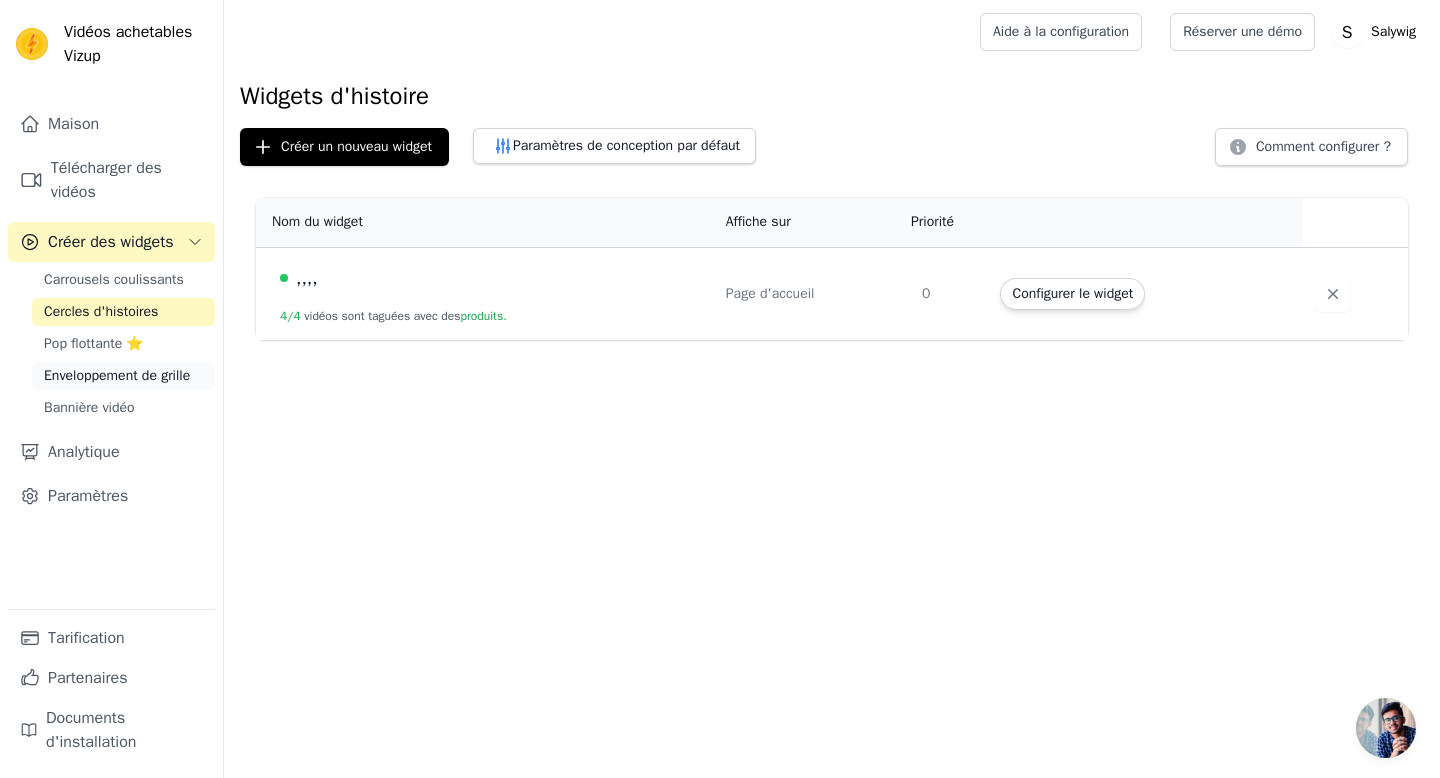 click on "Enveloppement de grille" at bounding box center (117, 375) 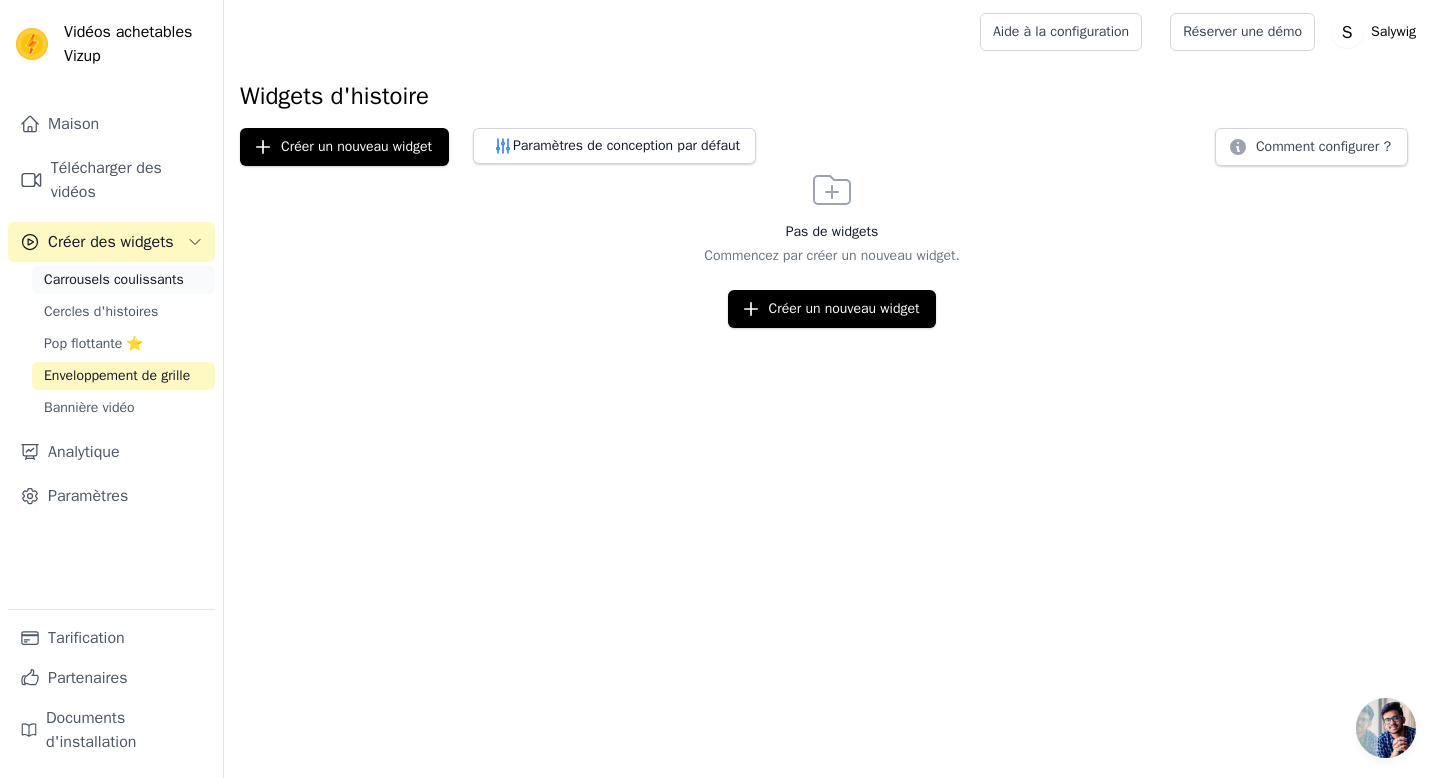 click on "Carrousels coulissants" at bounding box center (114, 279) 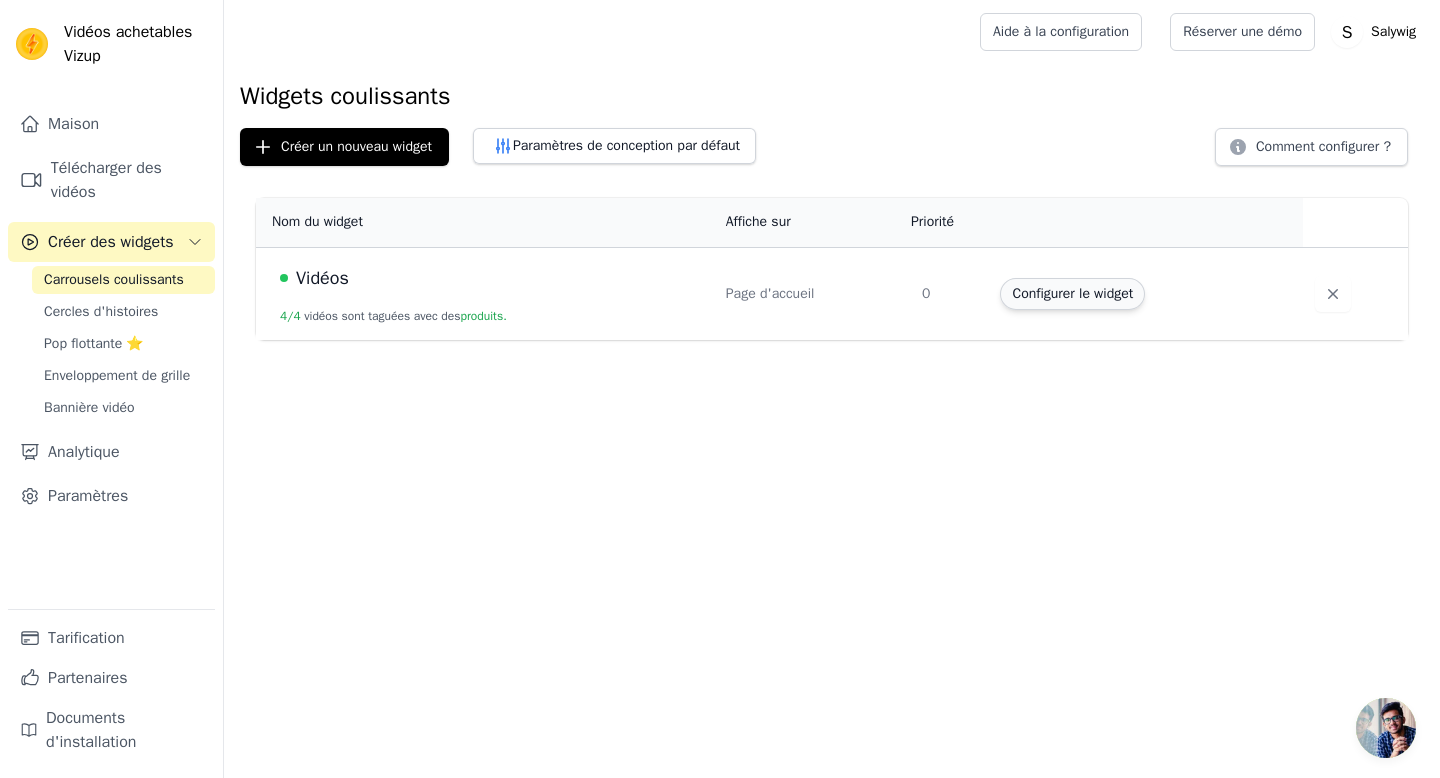click on "Configurer le widget" at bounding box center (1072, 293) 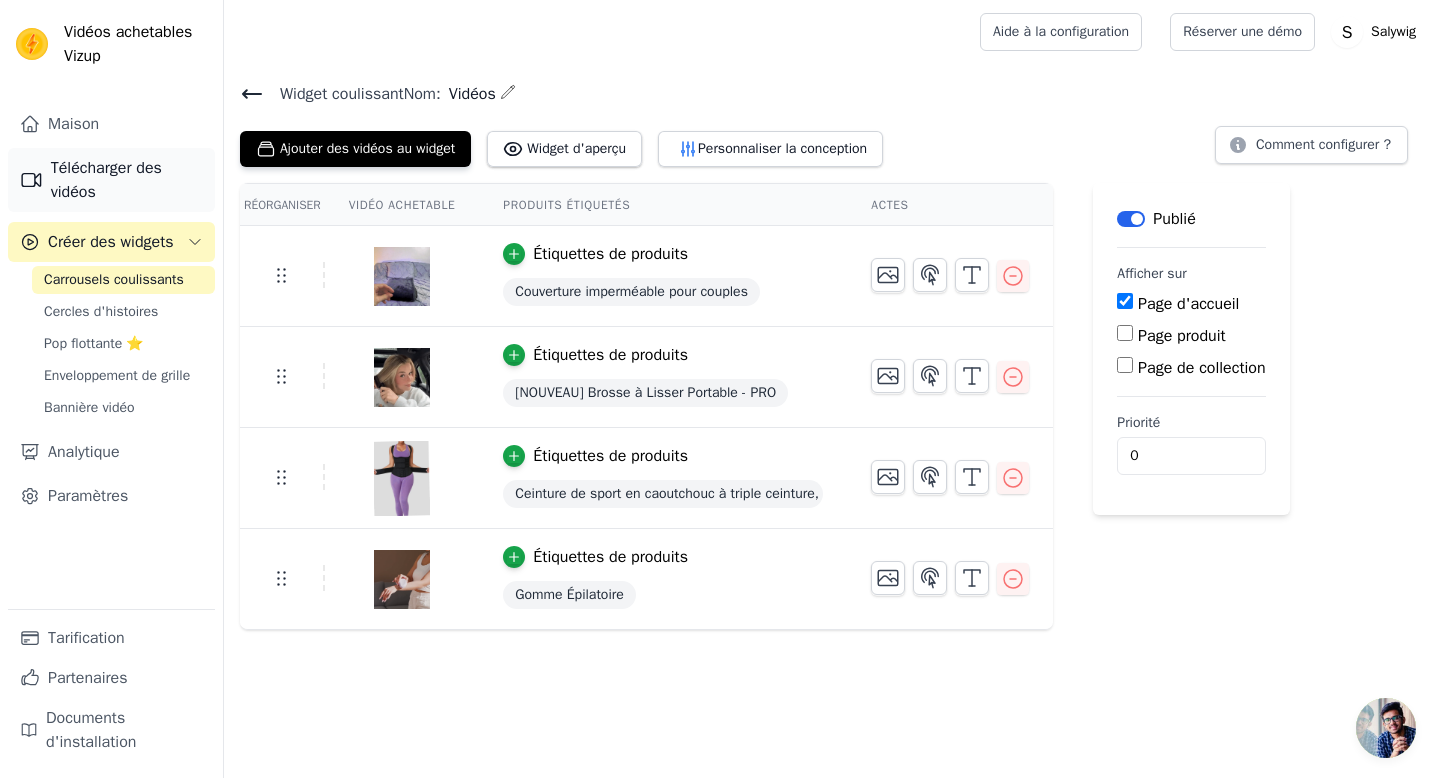 click on "Télécharger des vidéos" at bounding box center [106, 180] 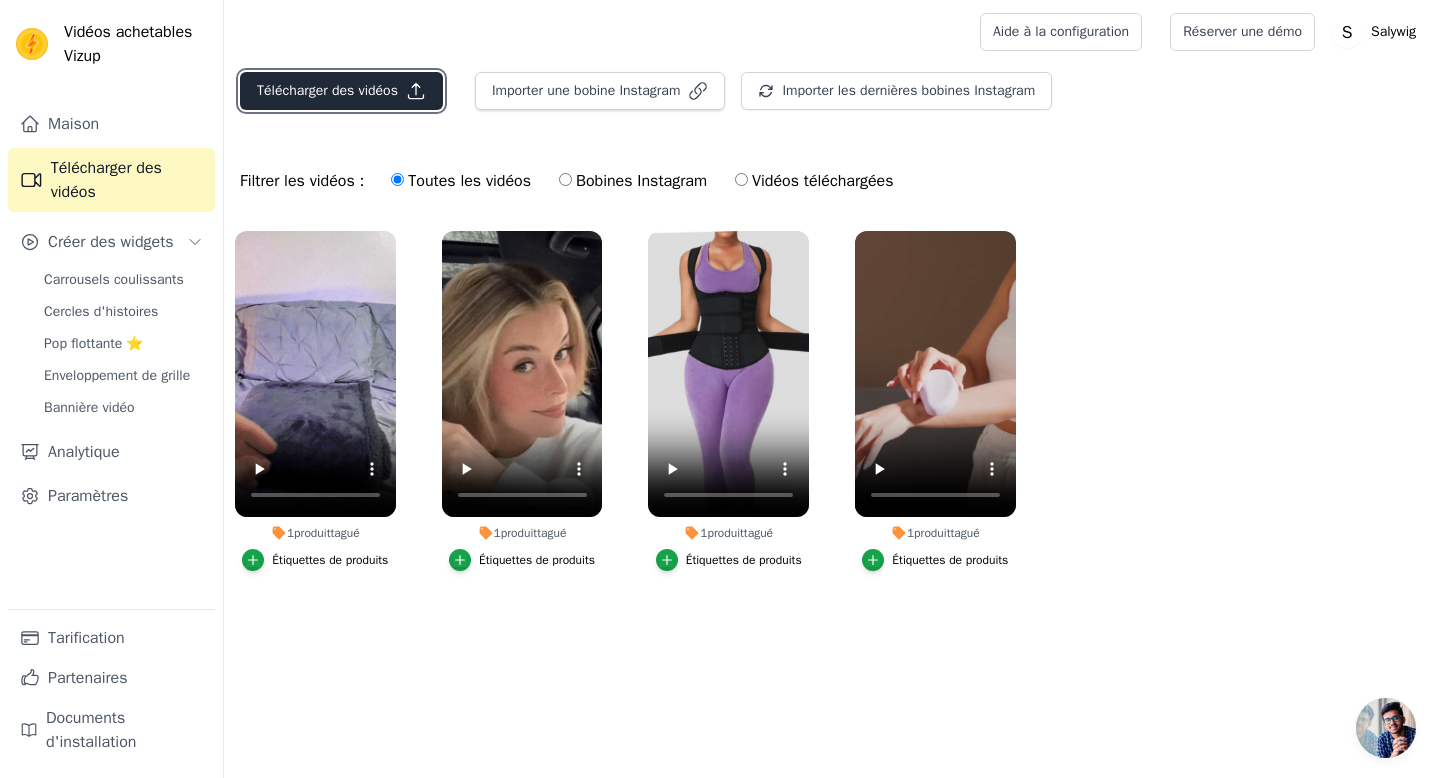 click on "Télécharger des vidéos" at bounding box center [327, 90] 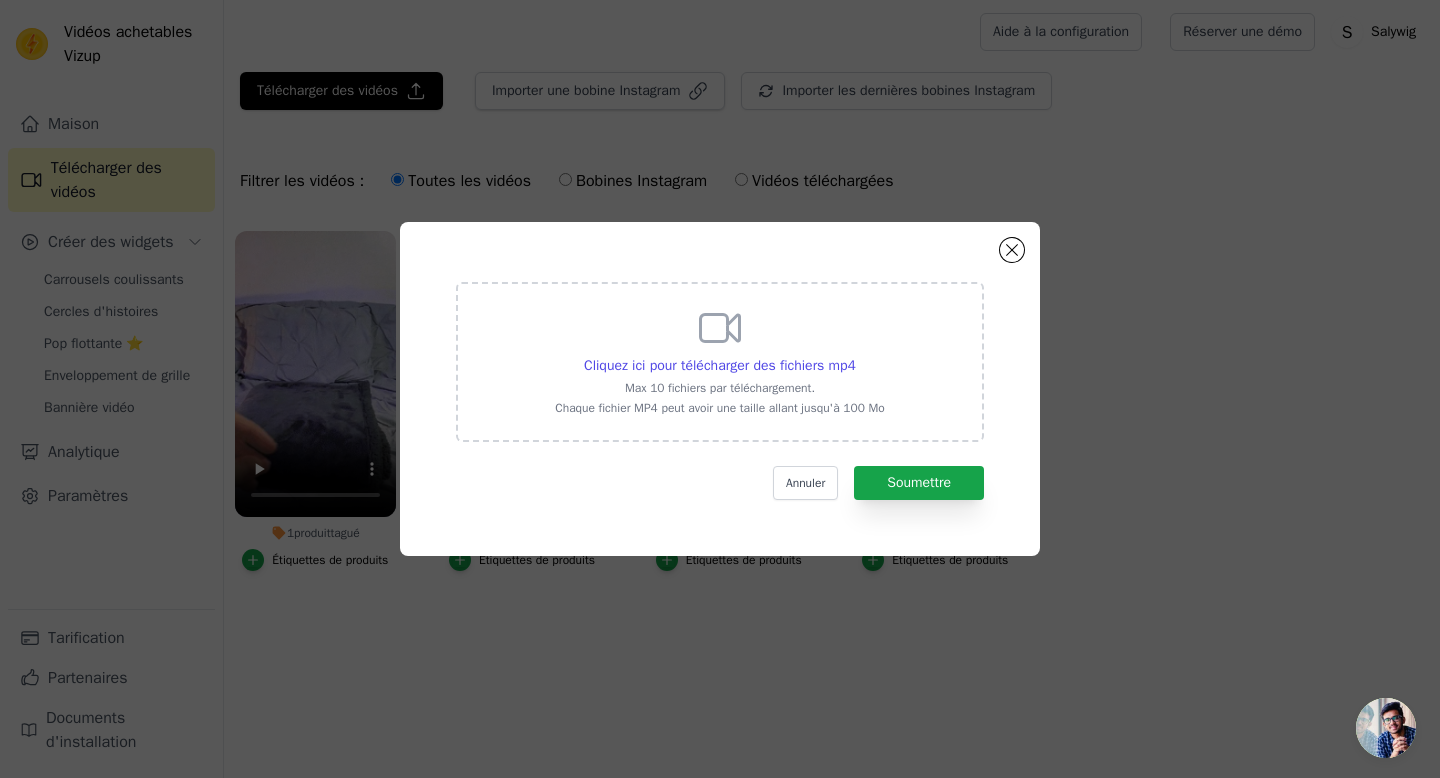 click on "Max 10 fichiers par téléchargement." at bounding box center [720, 388] 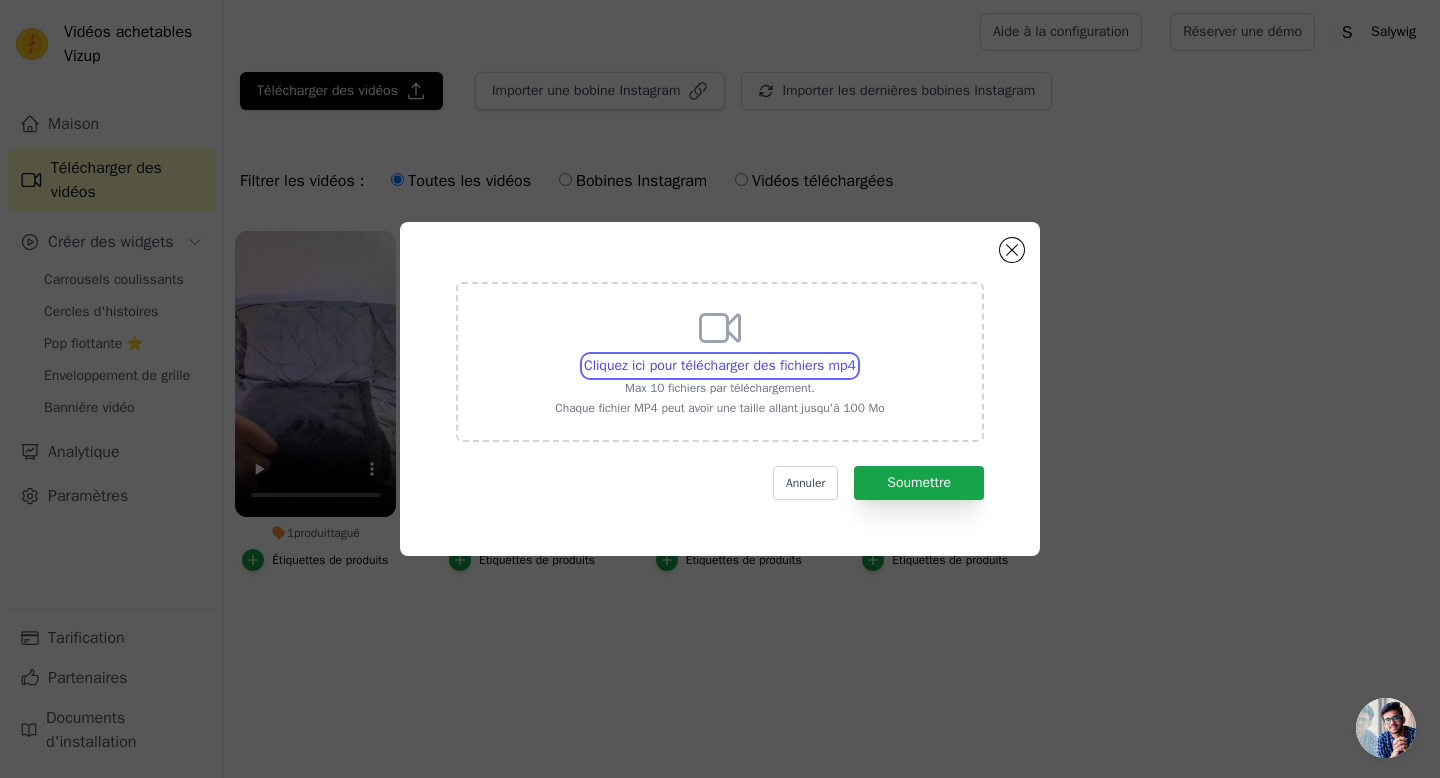 click on "Cliquez ici pour télécharger des fichiers mp4     Max 10 fichiers par téléchargement.   Chaque fichier MP4 peut avoir une taille allant jusqu'à 100 Mo" at bounding box center (855, 355) 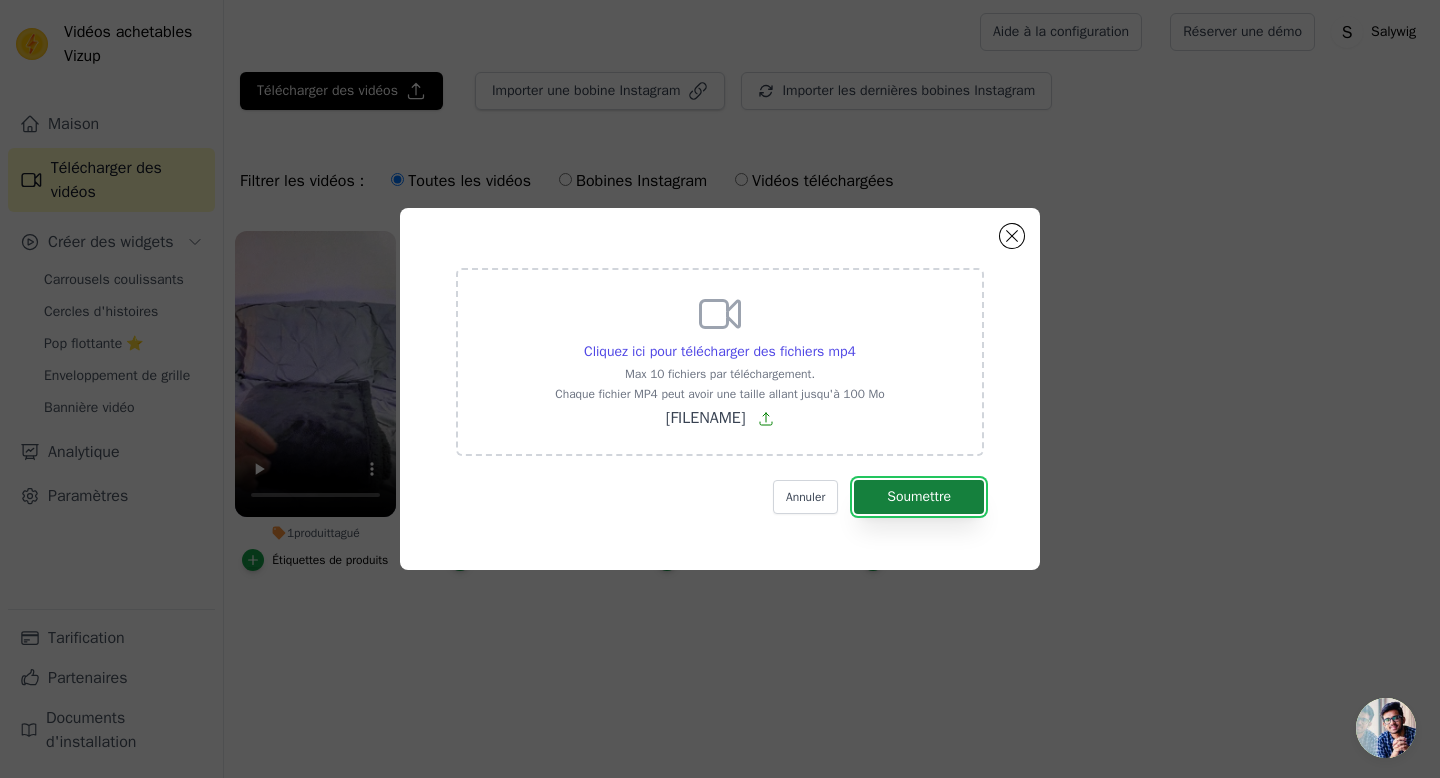 click on "Soumettre" at bounding box center [919, 497] 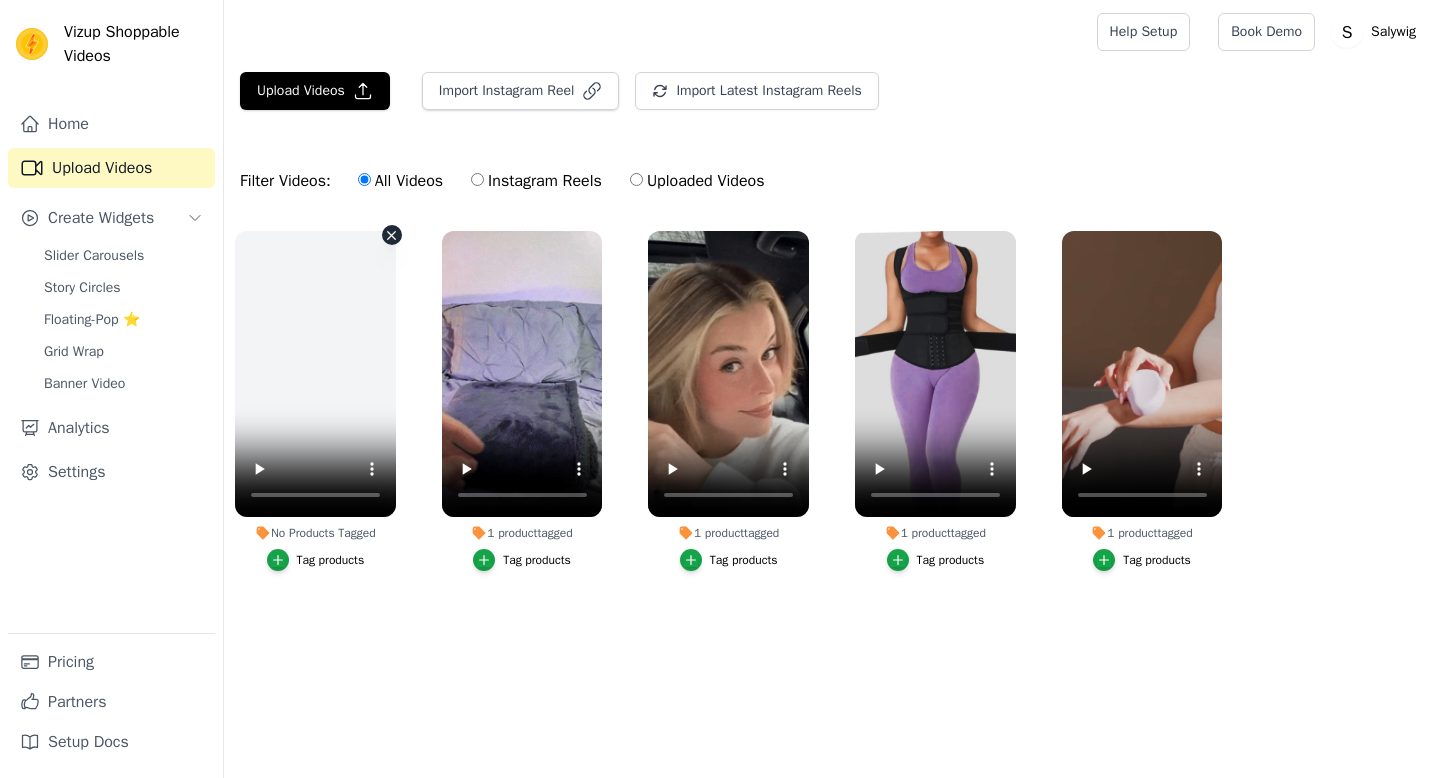 scroll, scrollTop: 0, scrollLeft: 0, axis: both 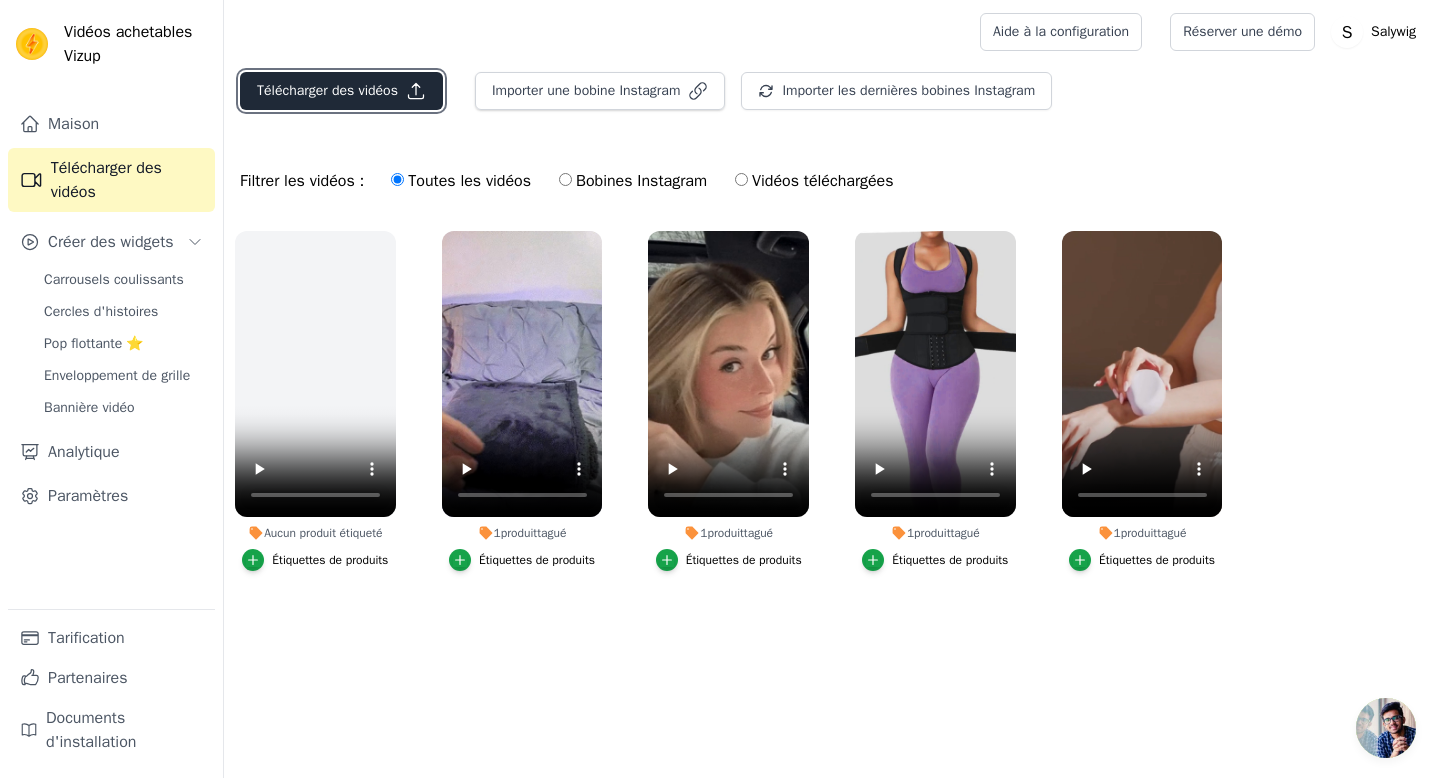 click on "Télécharger des vidéos" at bounding box center (327, 90) 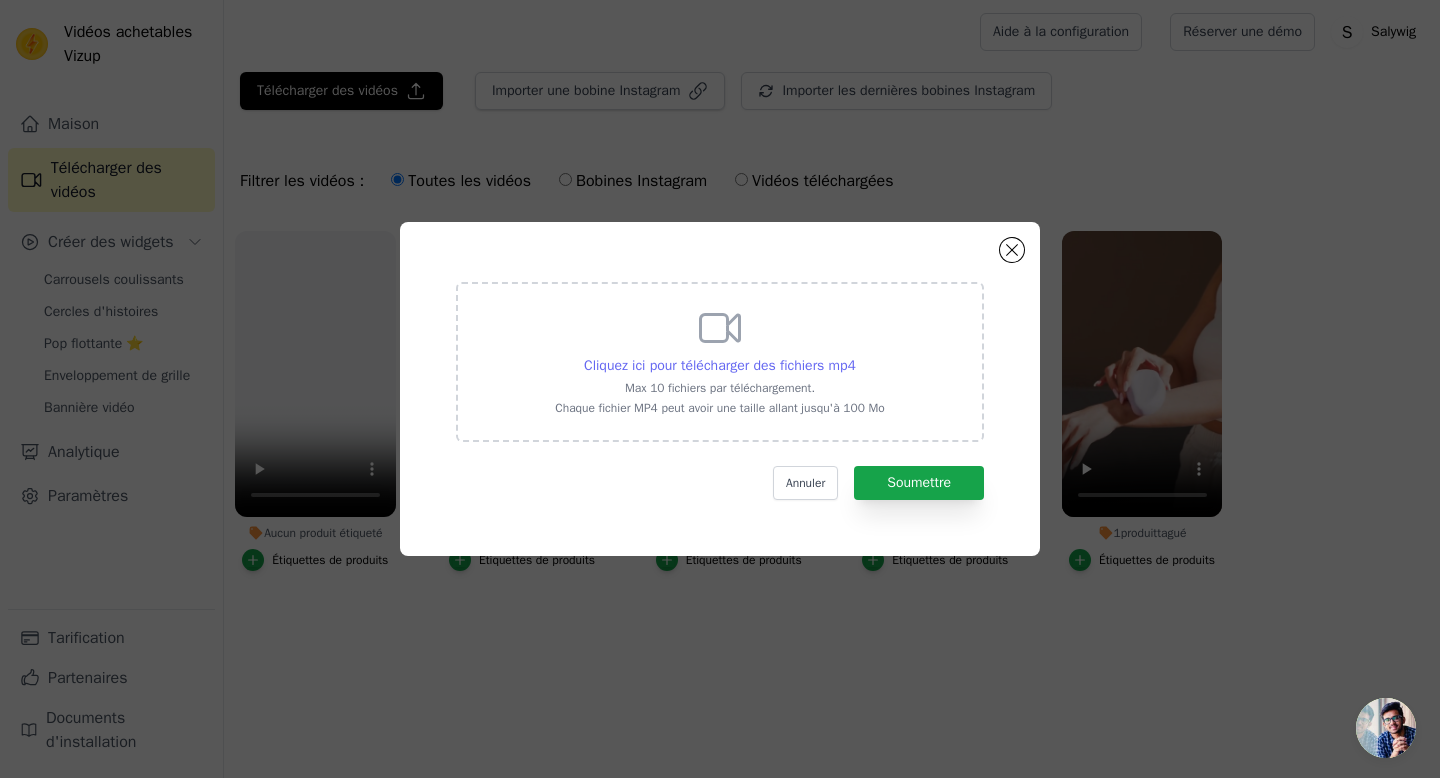 click on "Cliquez ici pour télécharger des fichiers mp4" at bounding box center [720, 365] 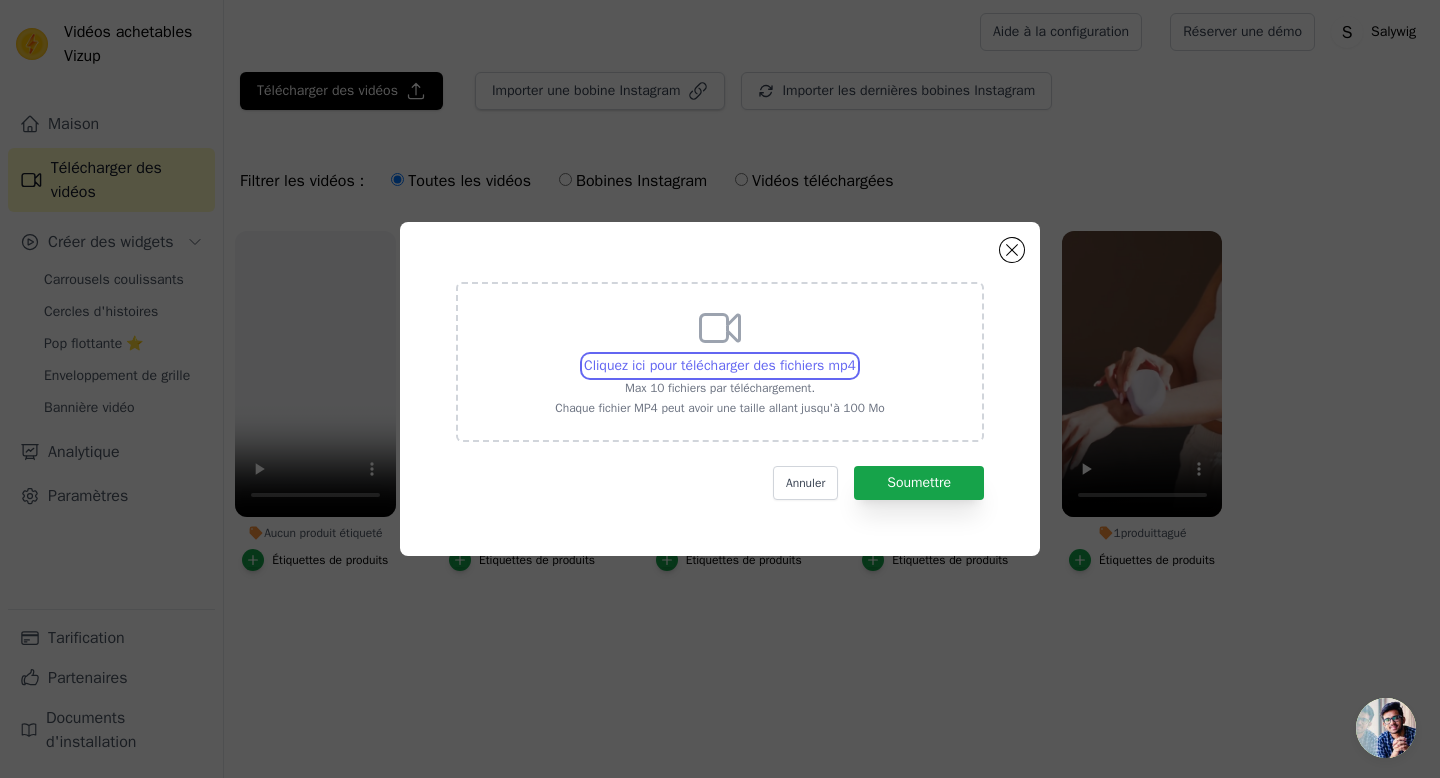 click on "Cliquez ici pour télécharger des fichiers mp4     Max 10 fichiers par téléchargement.   Chaque fichier MP4 peut avoir une taille allant jusqu'à 100 Mo" at bounding box center [855, 355] 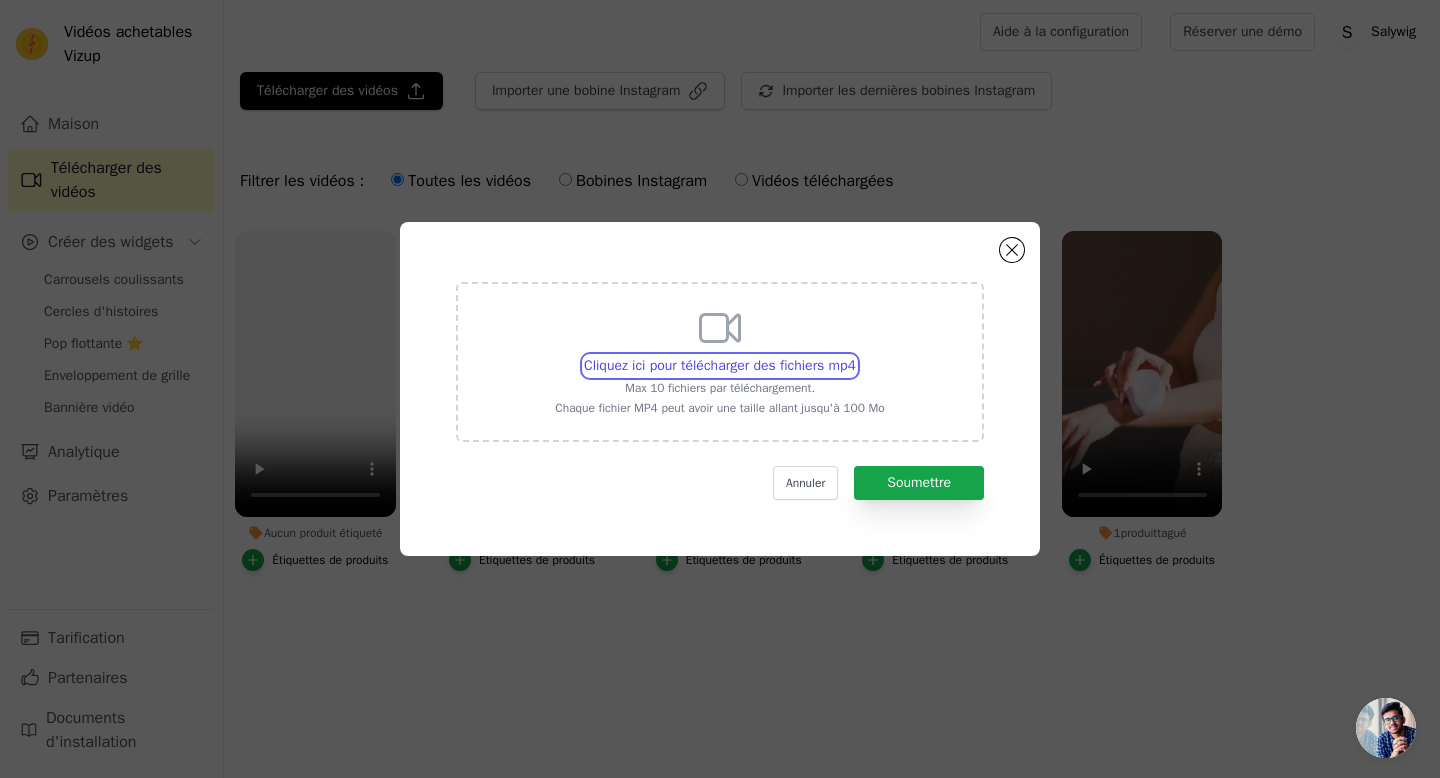 type on "C:\fakepath\Invisible Fit Waist Booty Shaper Zeixo (4).mp4" 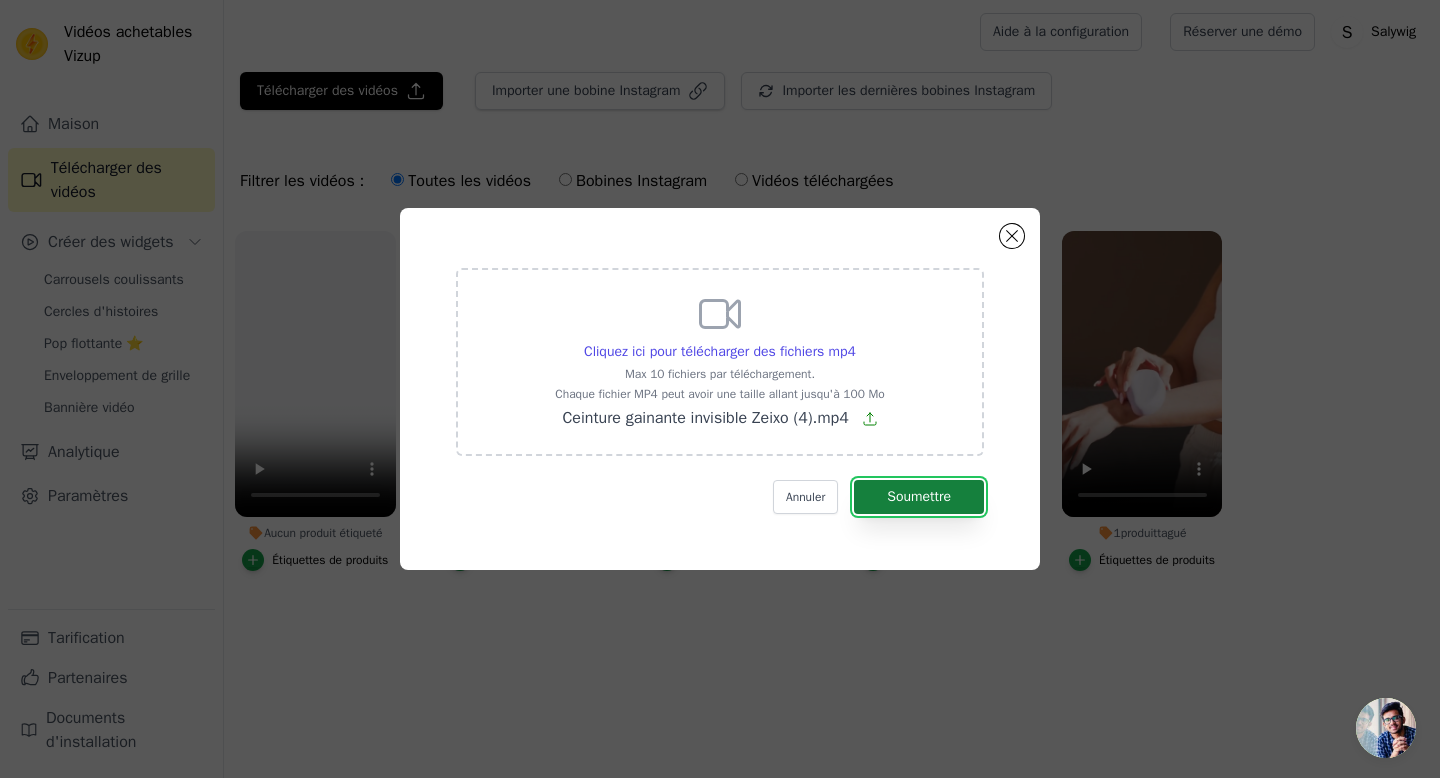 click on "Soumettre" at bounding box center (919, 497) 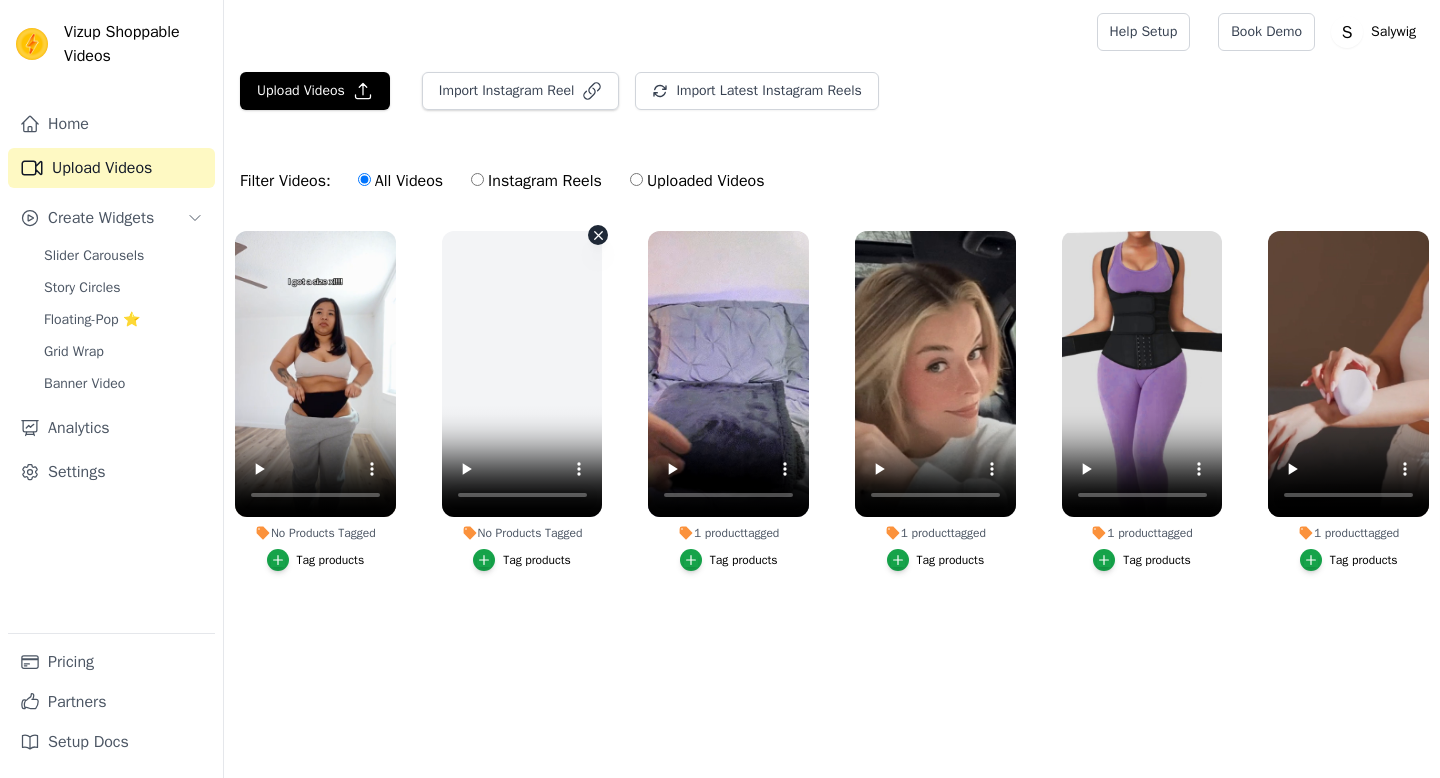 scroll, scrollTop: 0, scrollLeft: 0, axis: both 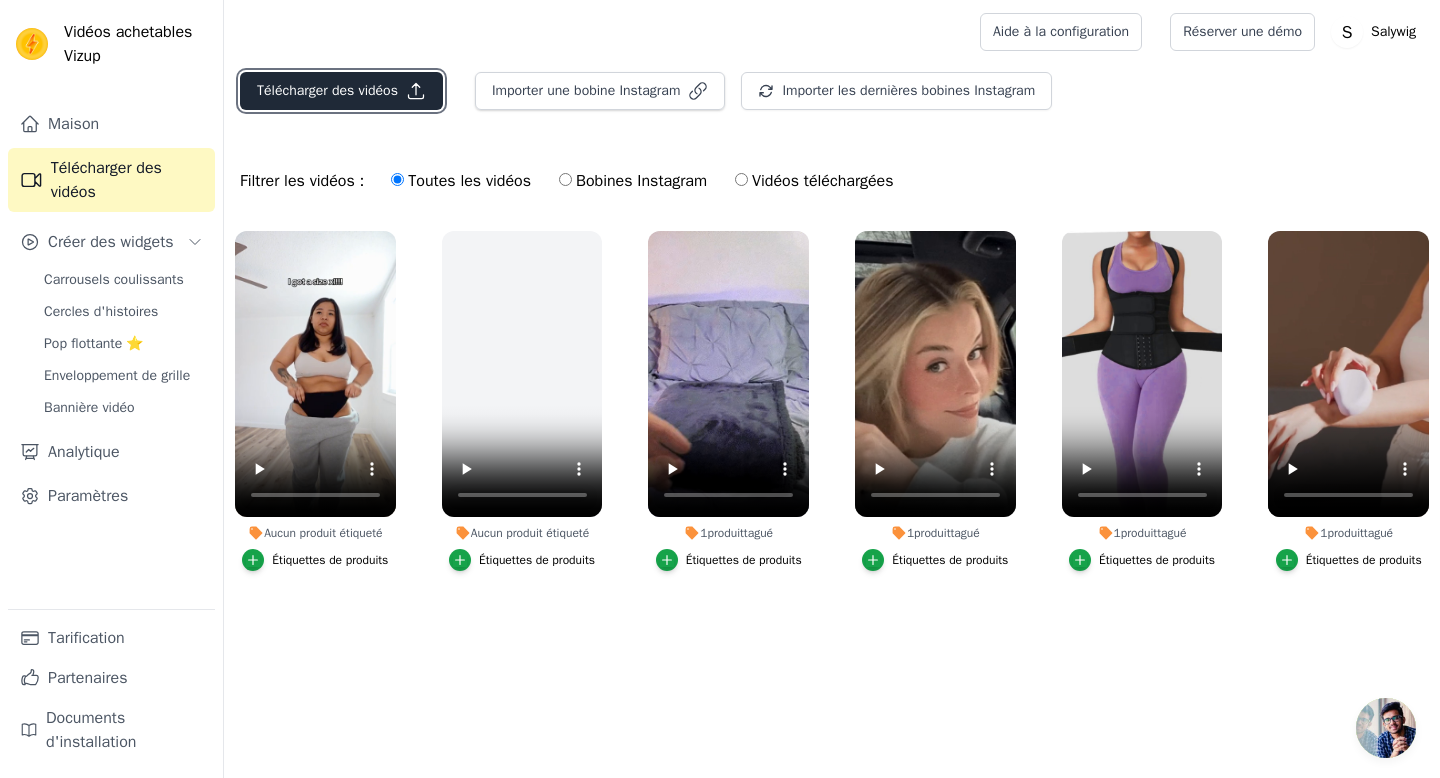 click on "Télécharger des vidéos" at bounding box center [327, 90] 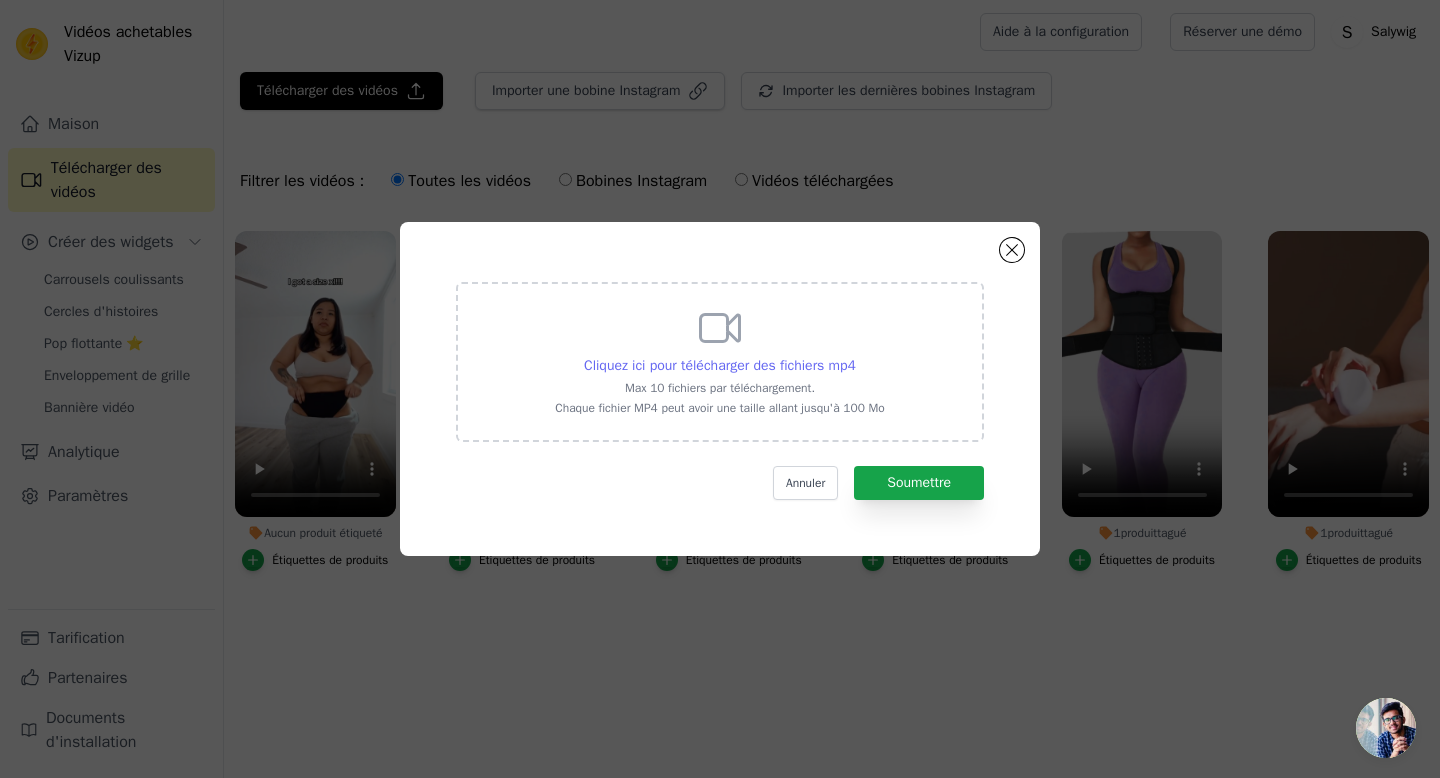 click on "Cliquez ici pour télécharger des fichiers mp4" at bounding box center (720, 365) 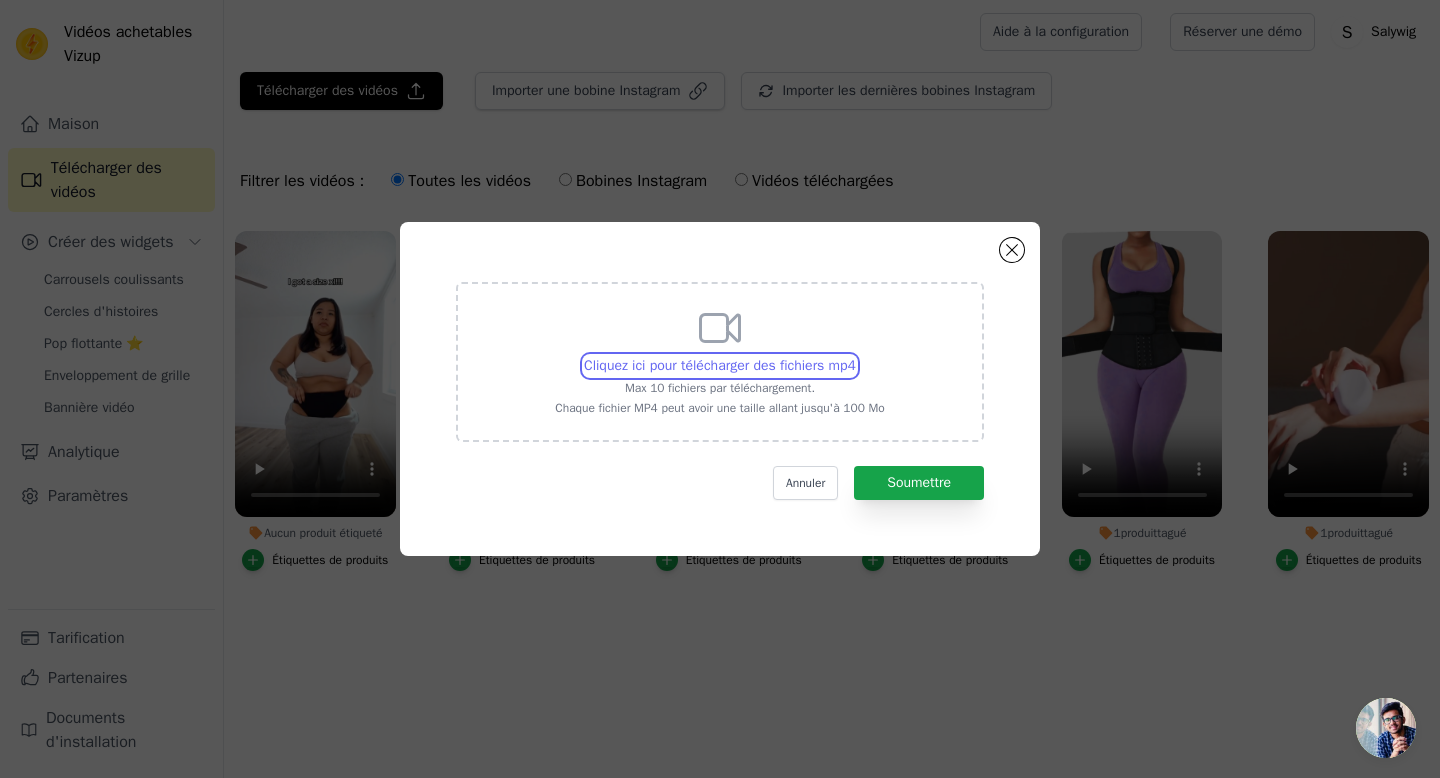 click on "Cliquez ici pour télécharger des fichiers mp4     Max 10 fichiers par téléchargement.   Chaque fichier MP4 peut avoir une taille allant jusqu'à 100 Mo" at bounding box center [855, 355] 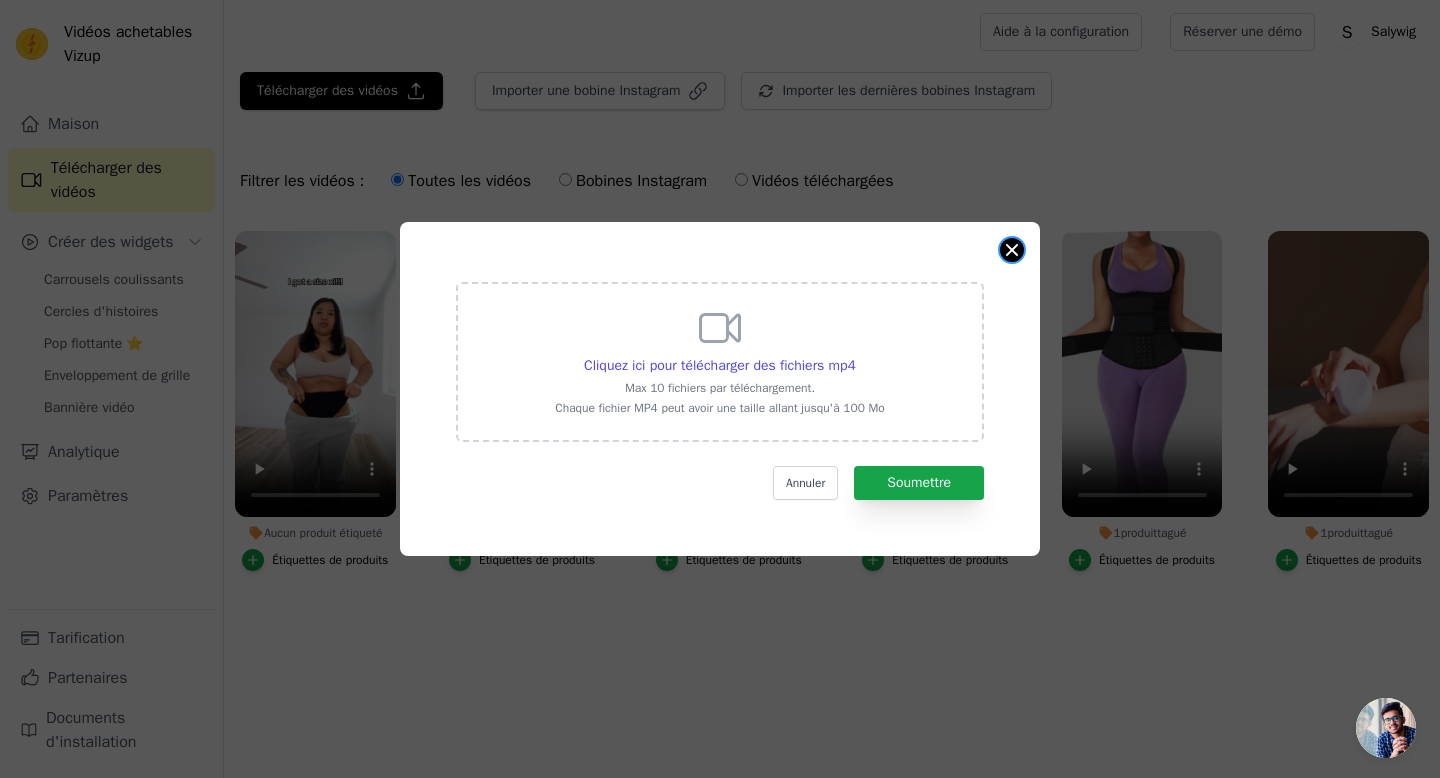 click at bounding box center (1012, 250) 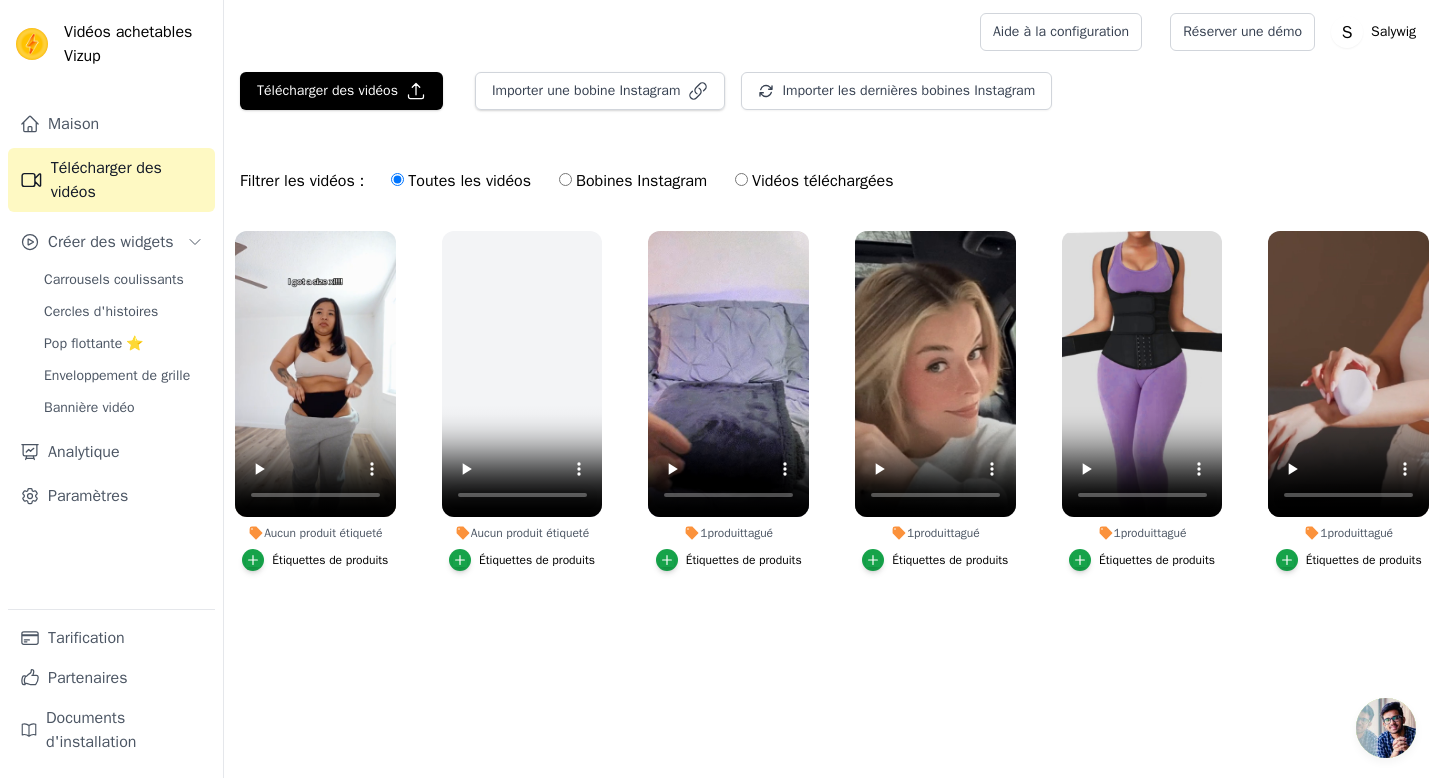click on "Vidéos téléchargées" at bounding box center [814, 181] 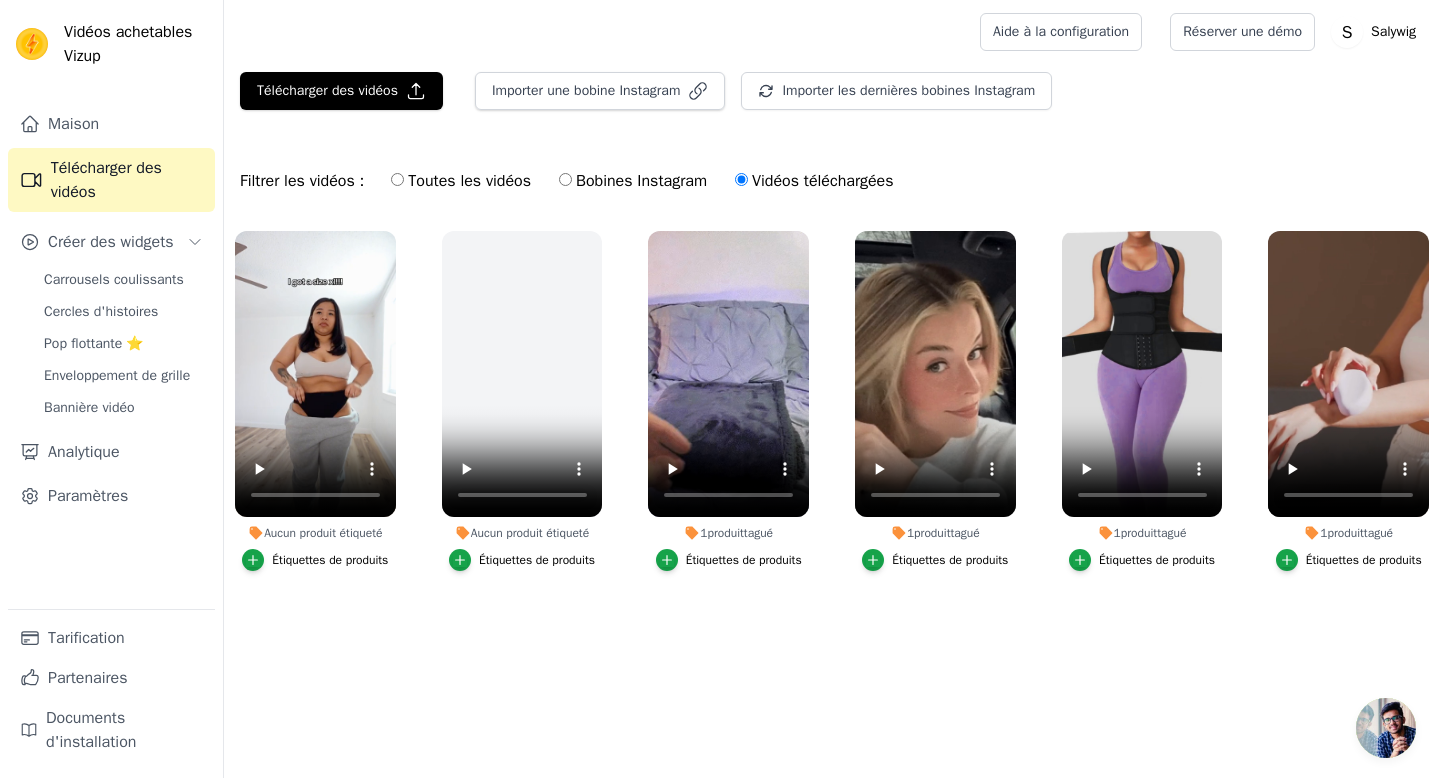 click on "Bobines Instagram" at bounding box center (565, 179) 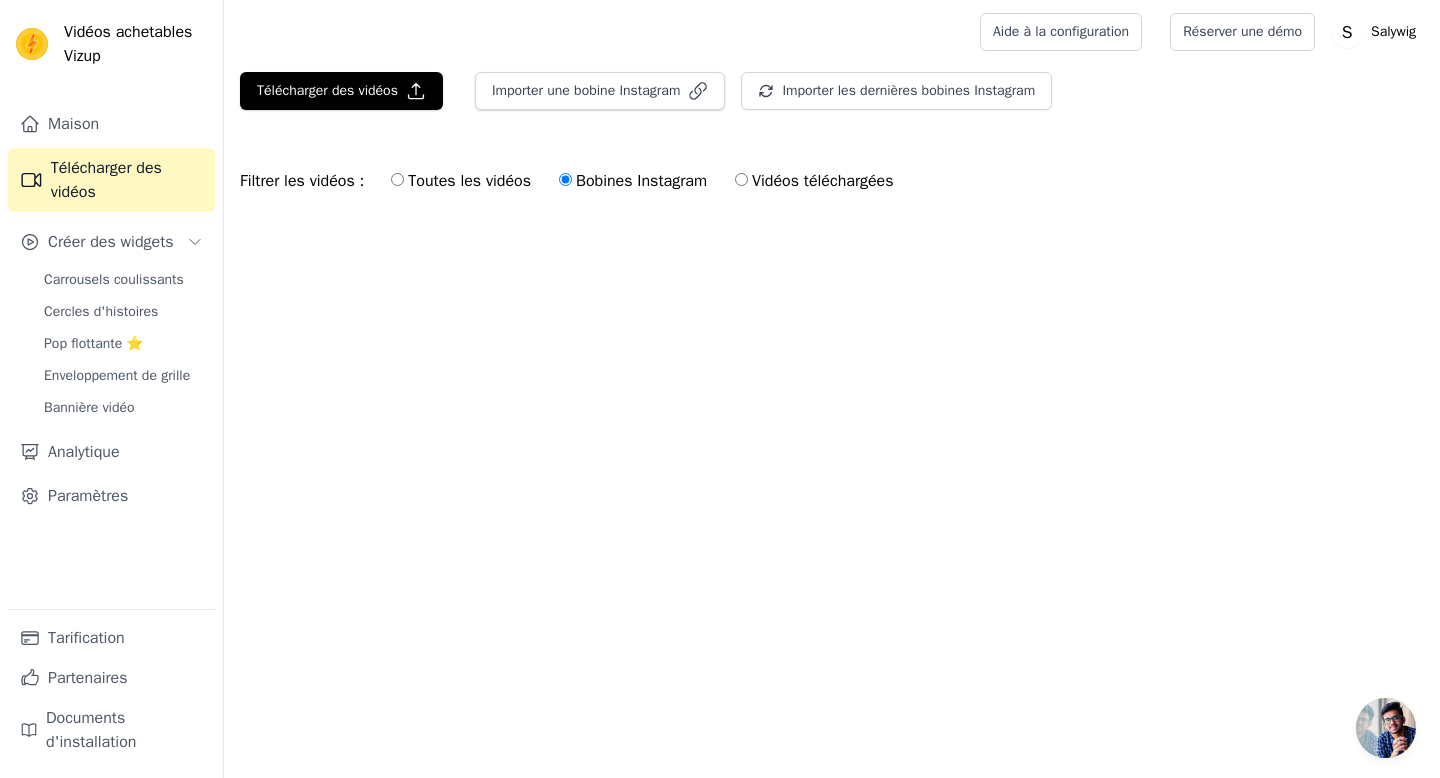 click on "Toutes les vidéos" at bounding box center [397, 179] 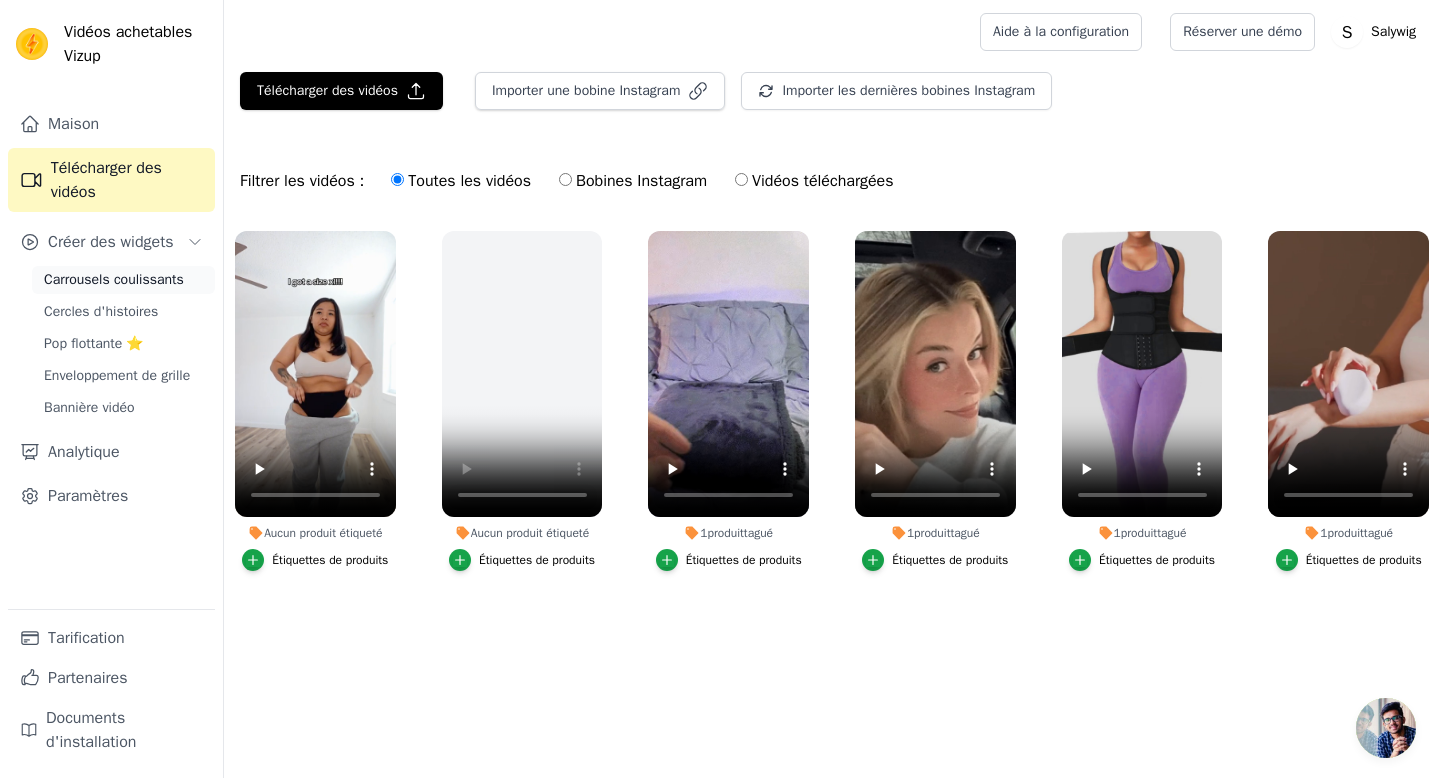 click on "Carrousels coulissants" at bounding box center [123, 280] 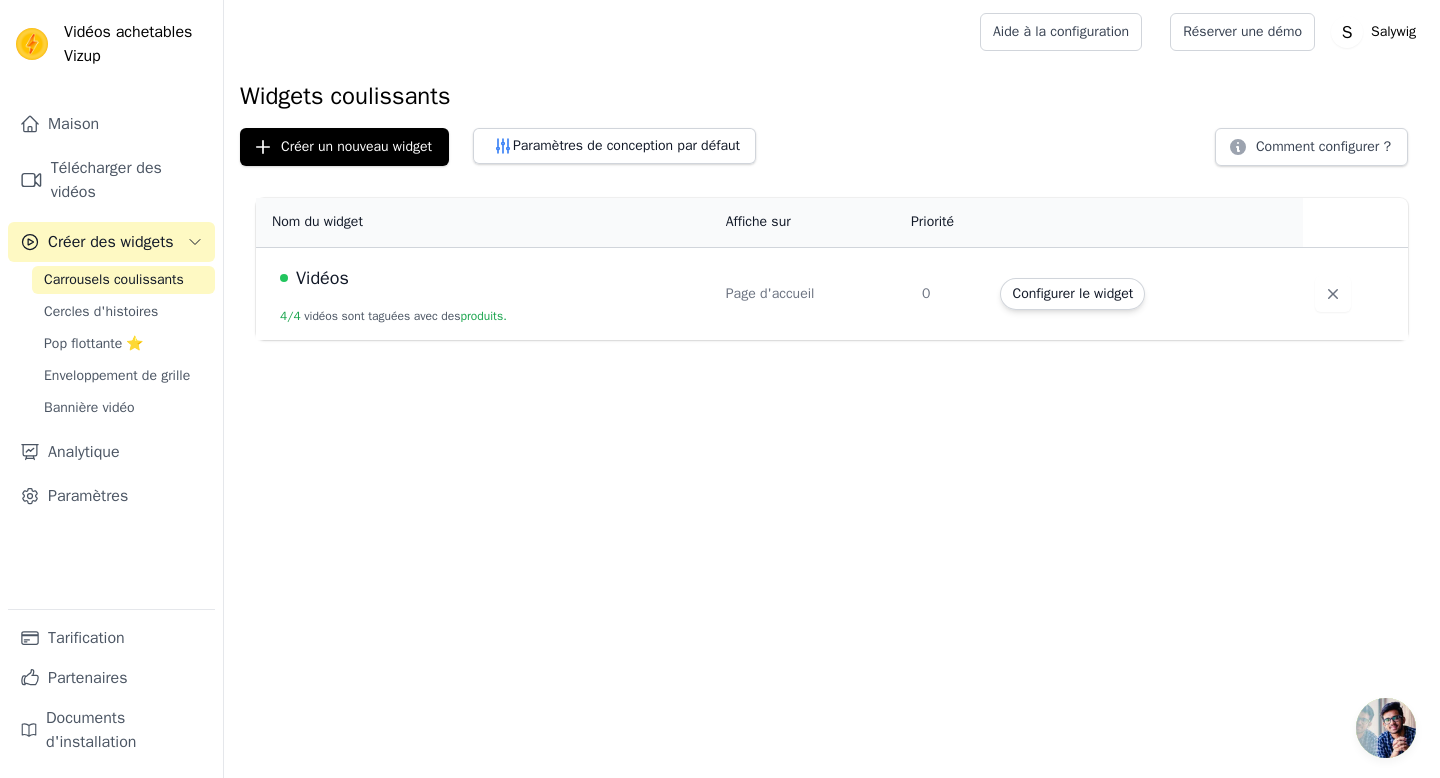 click on "Vidéos   4/4    vidéos sont taguées avec des
produits  ." at bounding box center [485, 293] 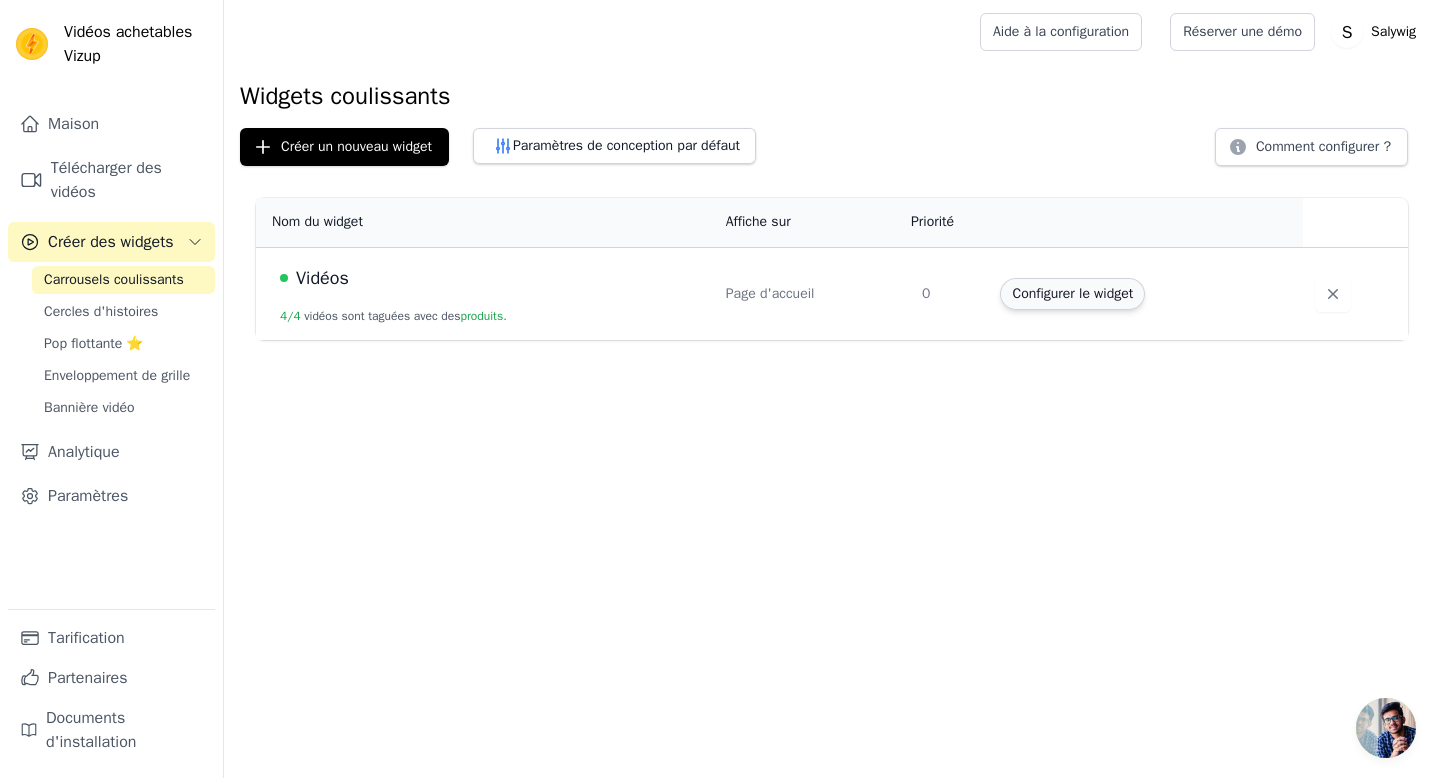 click on "Configurer le widget" at bounding box center [1072, 294] 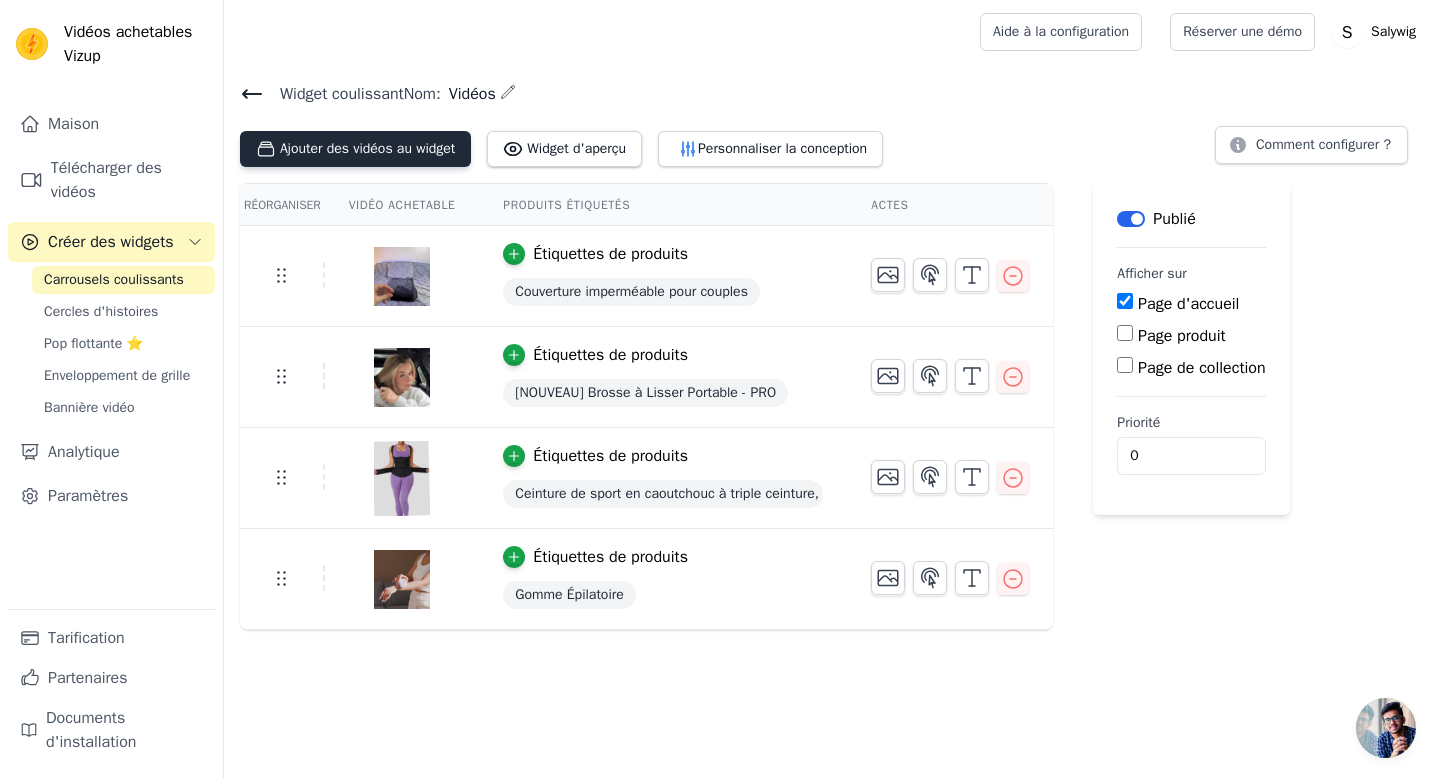 click on "Ajouter des vidéos au widget" at bounding box center [367, 148] 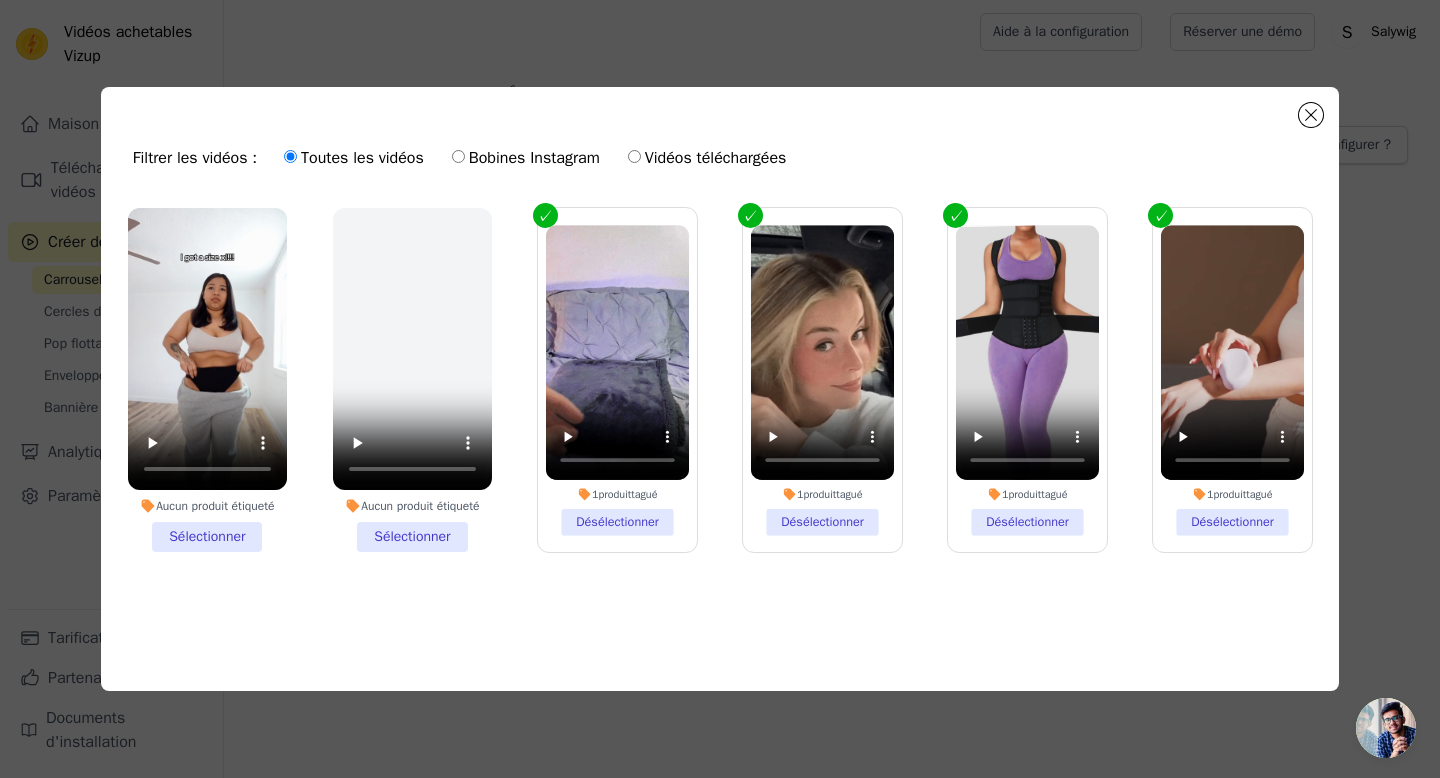 click on "Aucun produit étiqueté     Sélectionner" at bounding box center (207, 380) 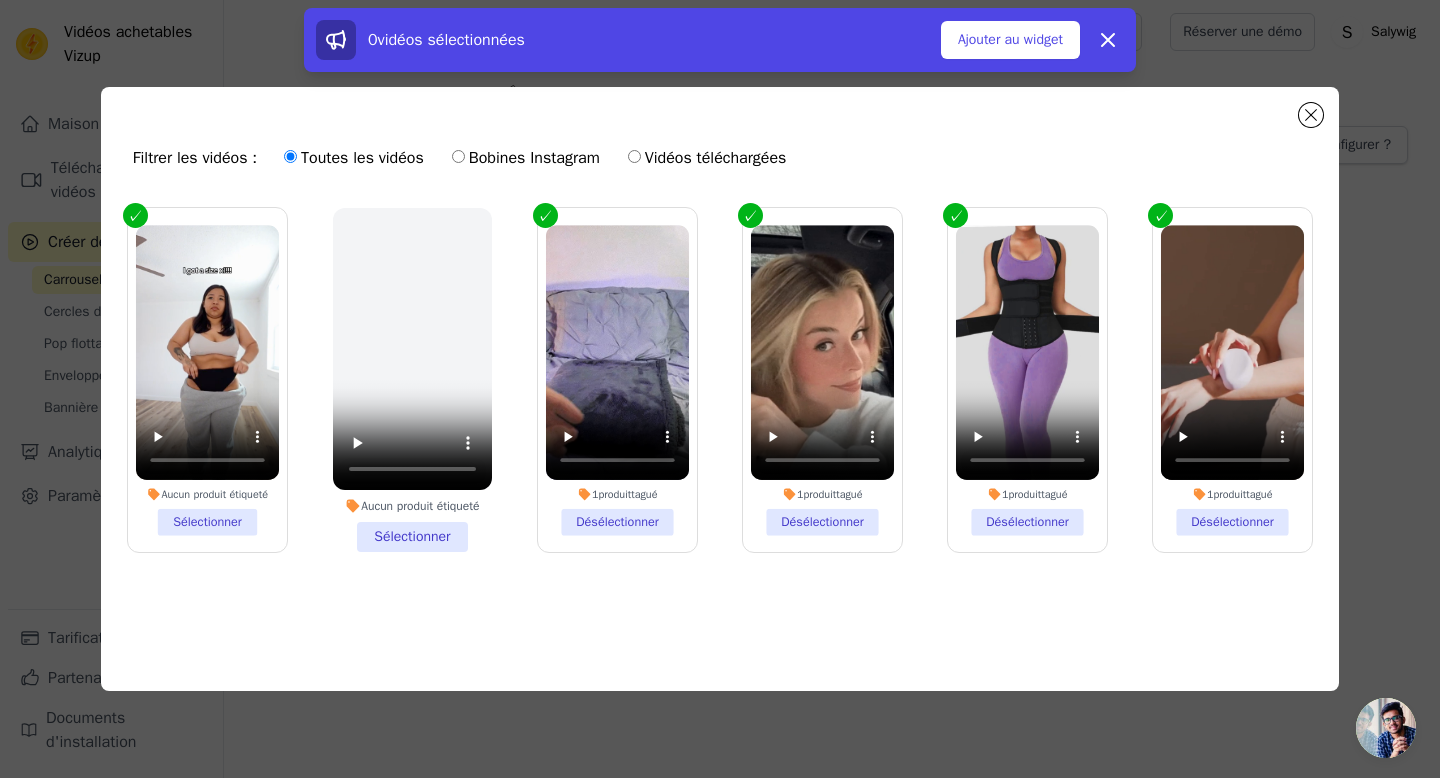 click on "Aucun produit étiqueté     Sélectionner" at bounding box center (207, 380) 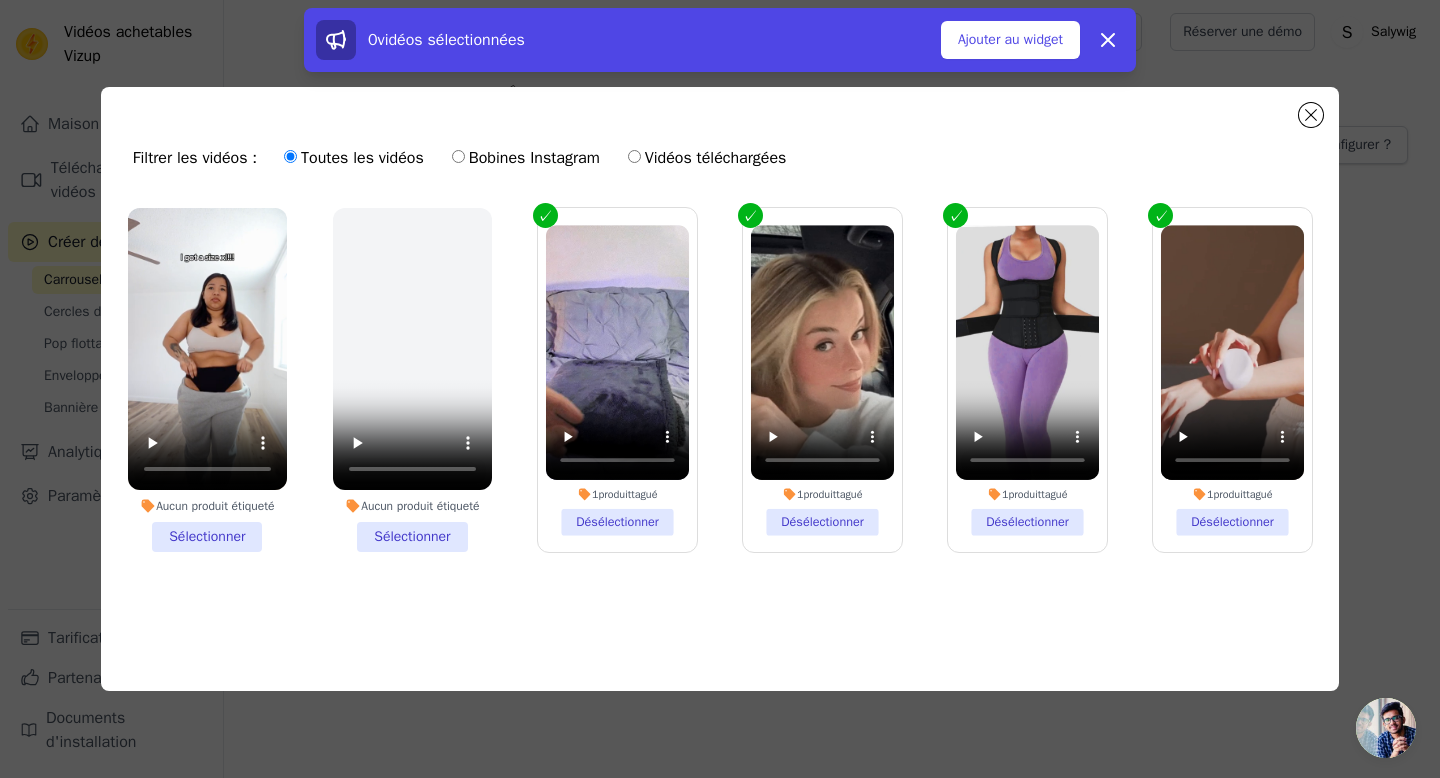 click on "Aucun produit étiqueté     Sélectionner" at bounding box center (207, 380) 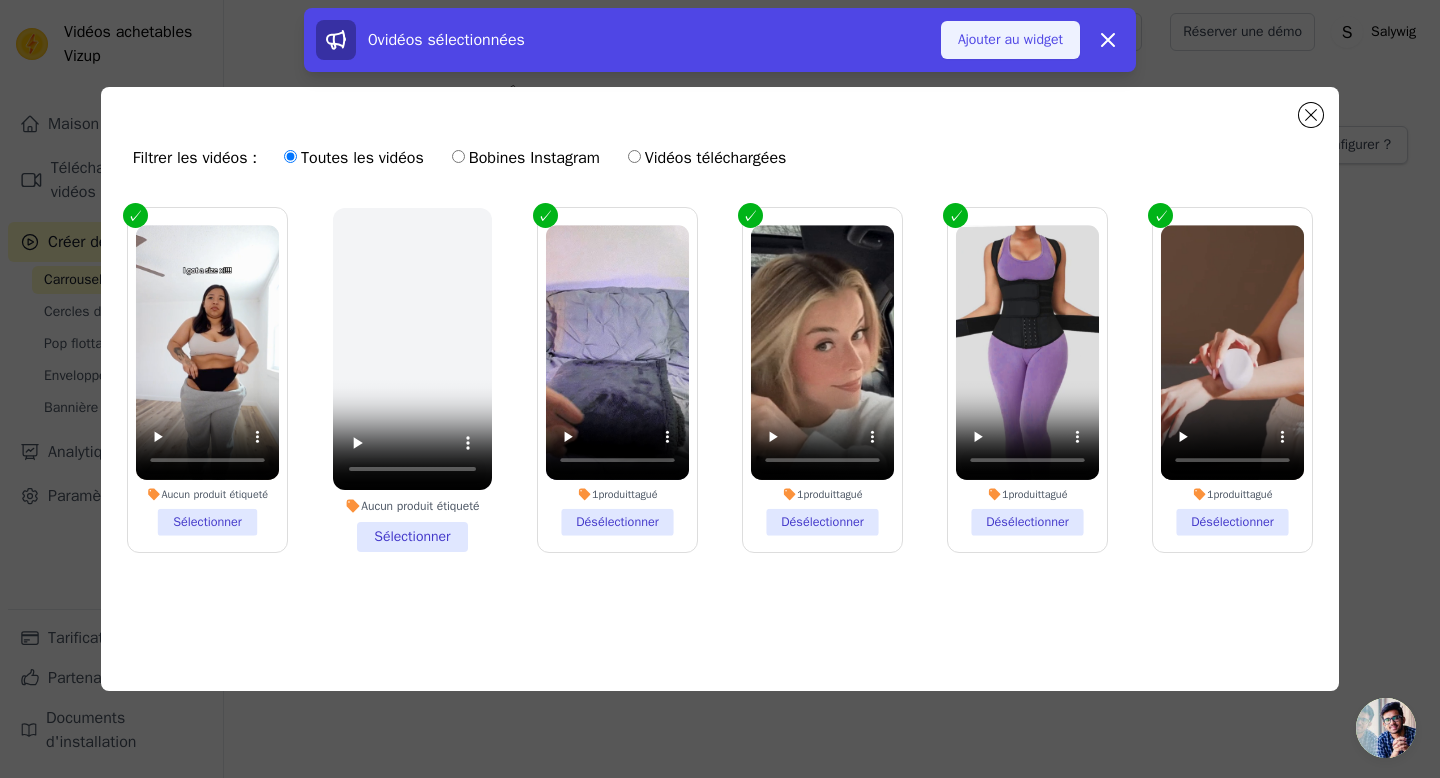 click on "Ajouter au widget" at bounding box center [1010, 39] 